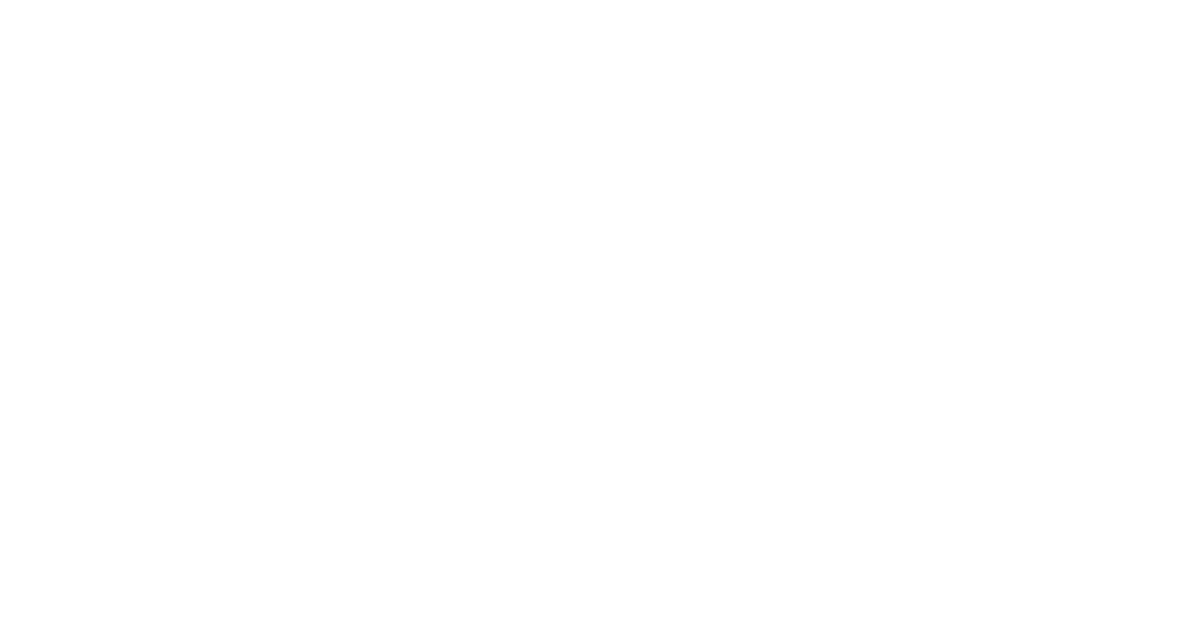 scroll, scrollTop: 0, scrollLeft: 0, axis: both 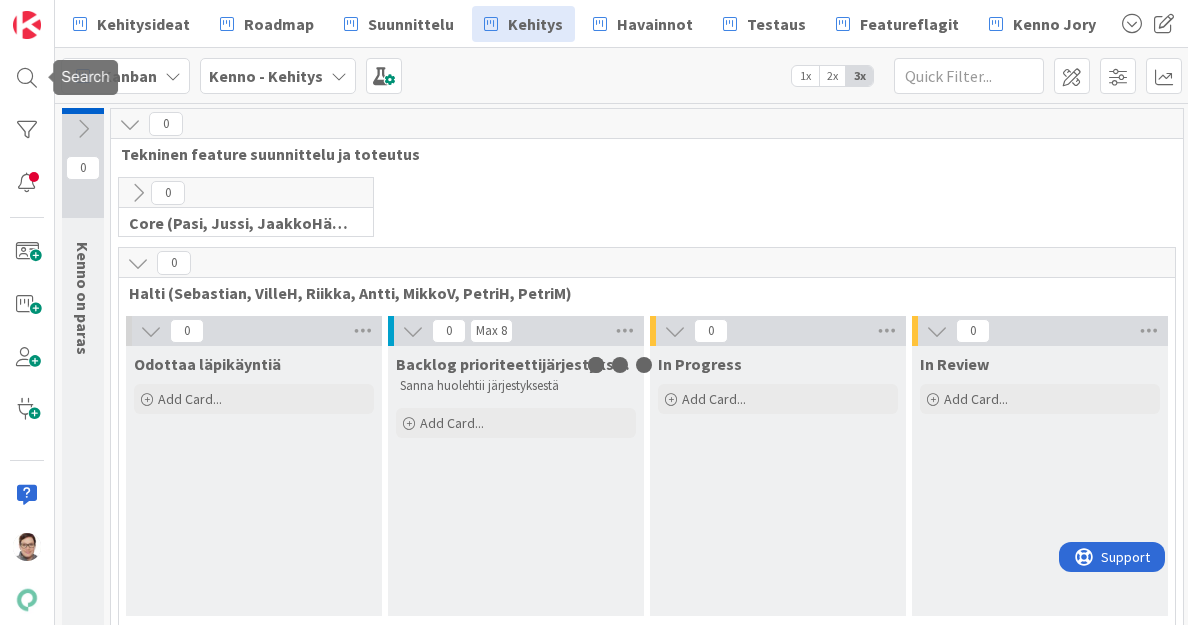 click at bounding box center [27, 77] 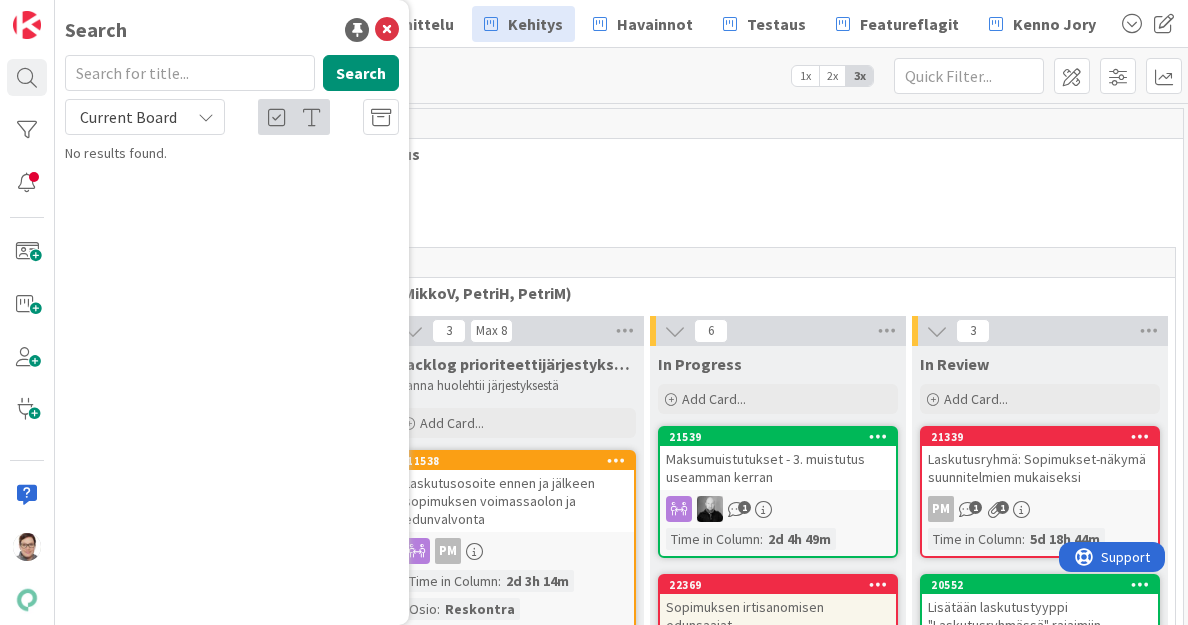 click at bounding box center (190, 73) 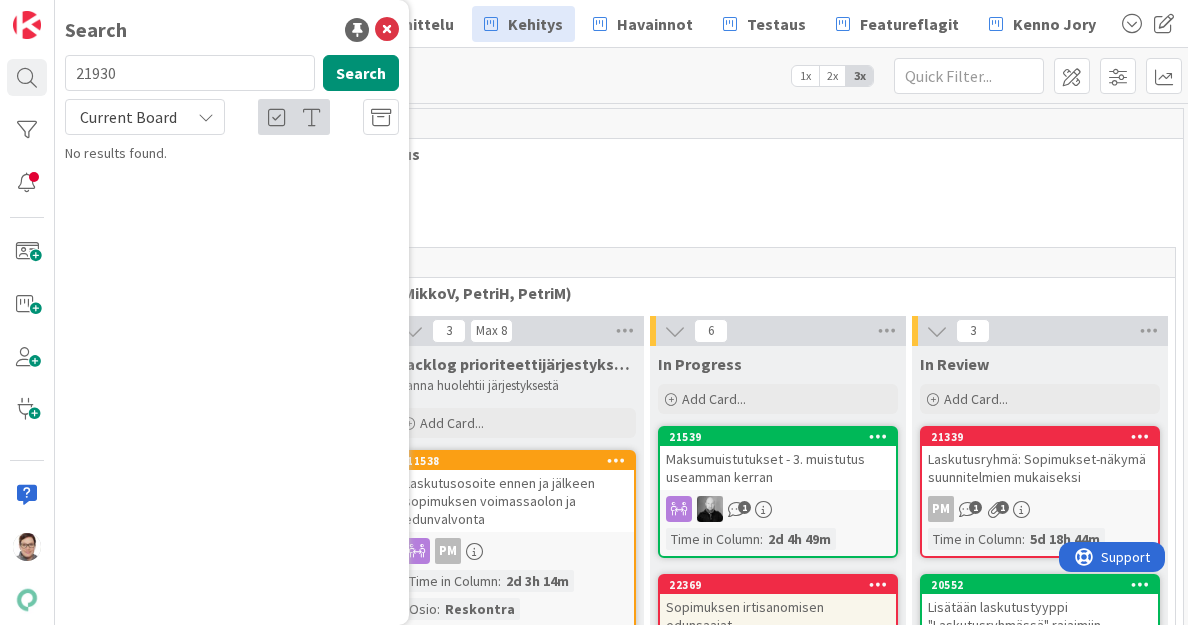 type on "21930" 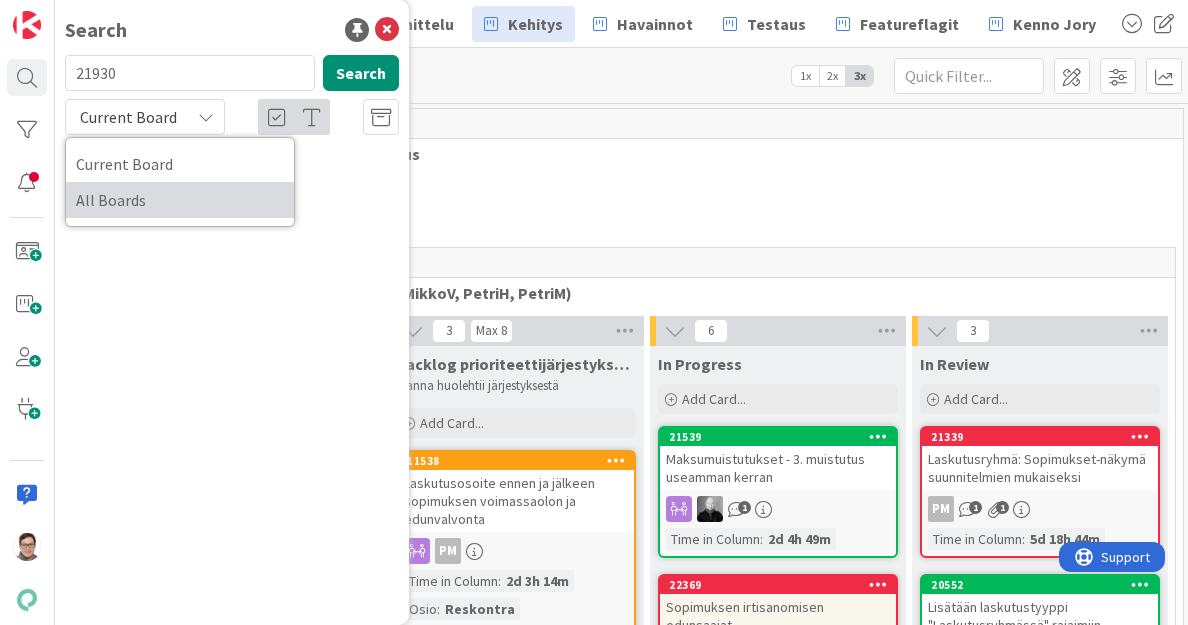 click on "All Boards" at bounding box center [180, 200] 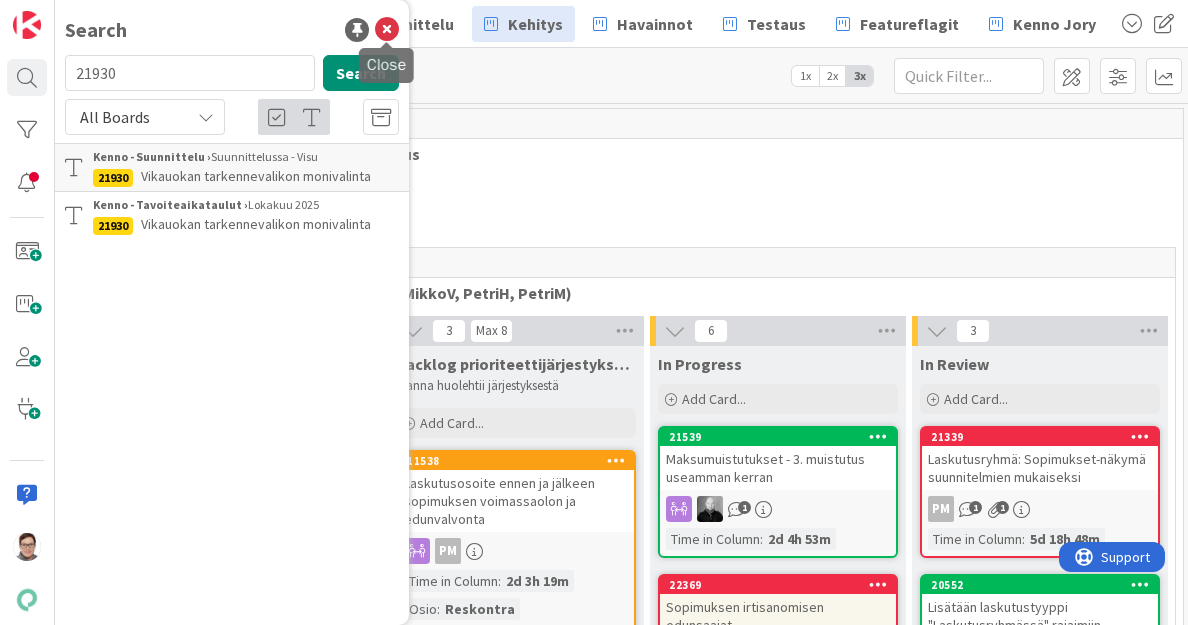 click at bounding box center [387, 30] 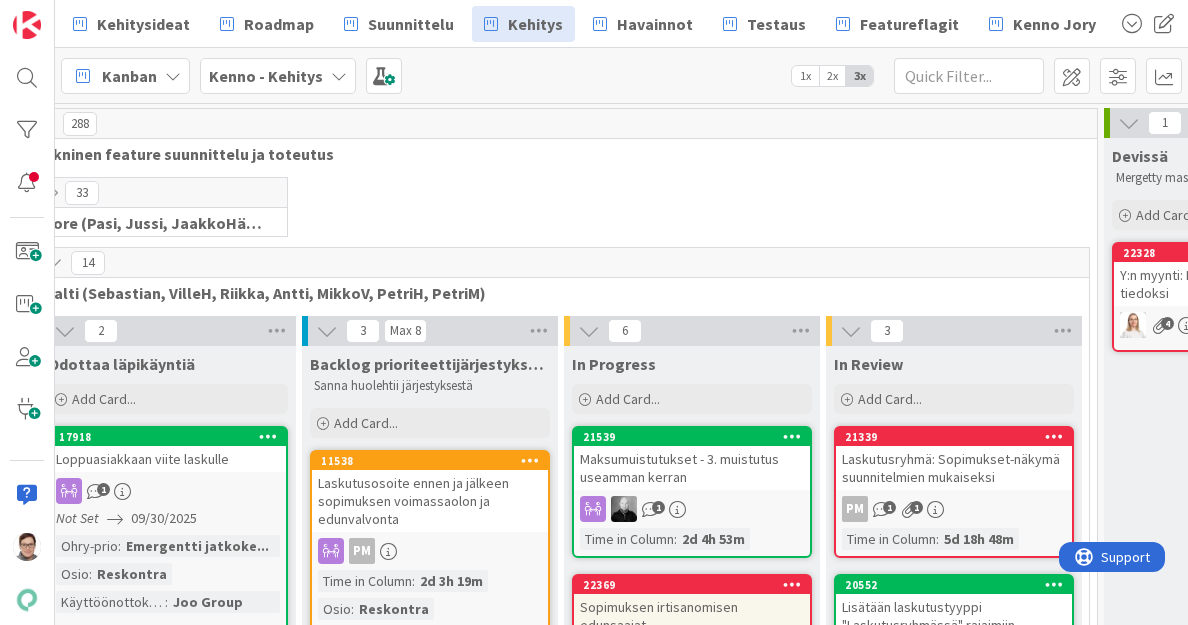 scroll, scrollTop: 0, scrollLeft: 0, axis: both 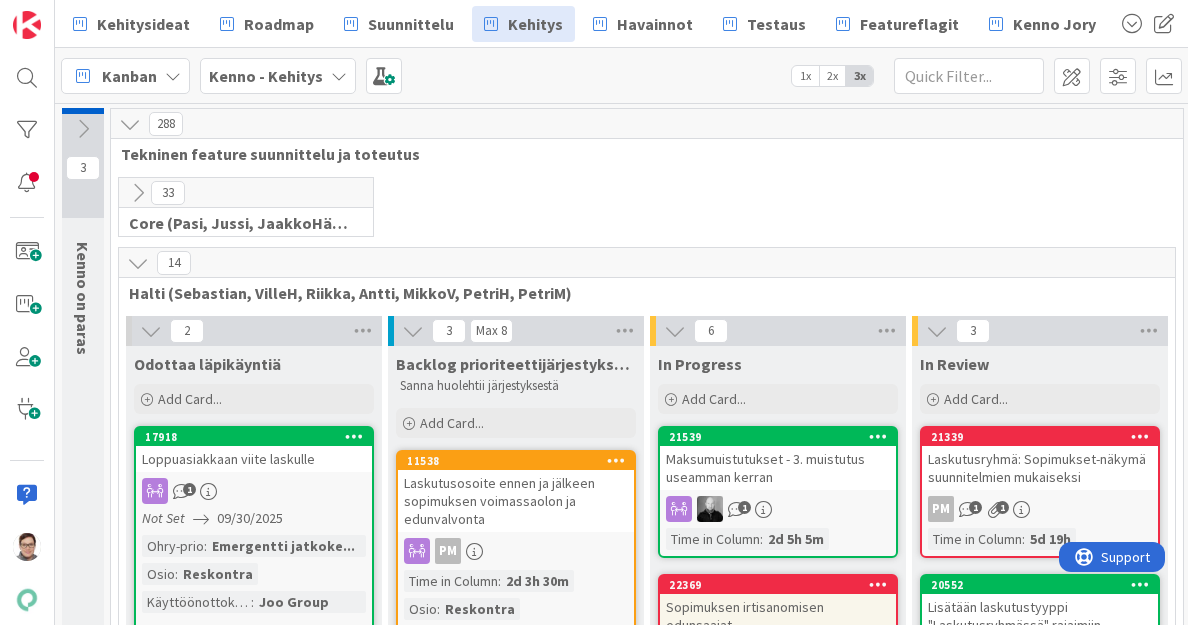 drag, startPoint x: 941, startPoint y: 15, endPoint x: 611, endPoint y: 191, distance: 374 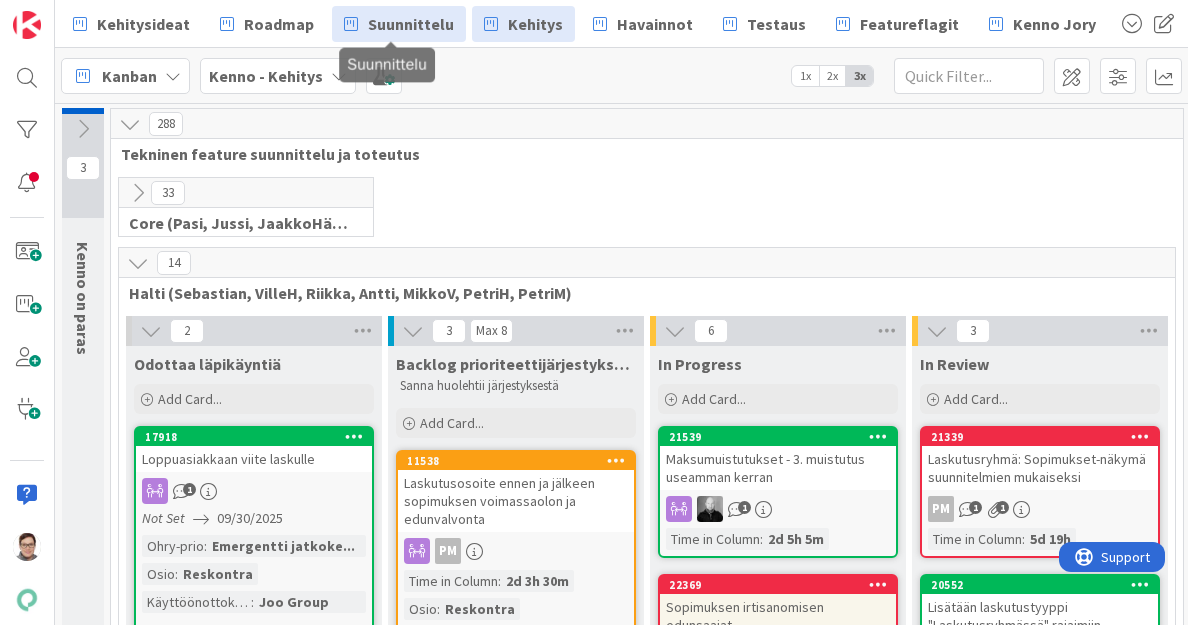 click on "Suunnittelu" at bounding box center [411, 24] 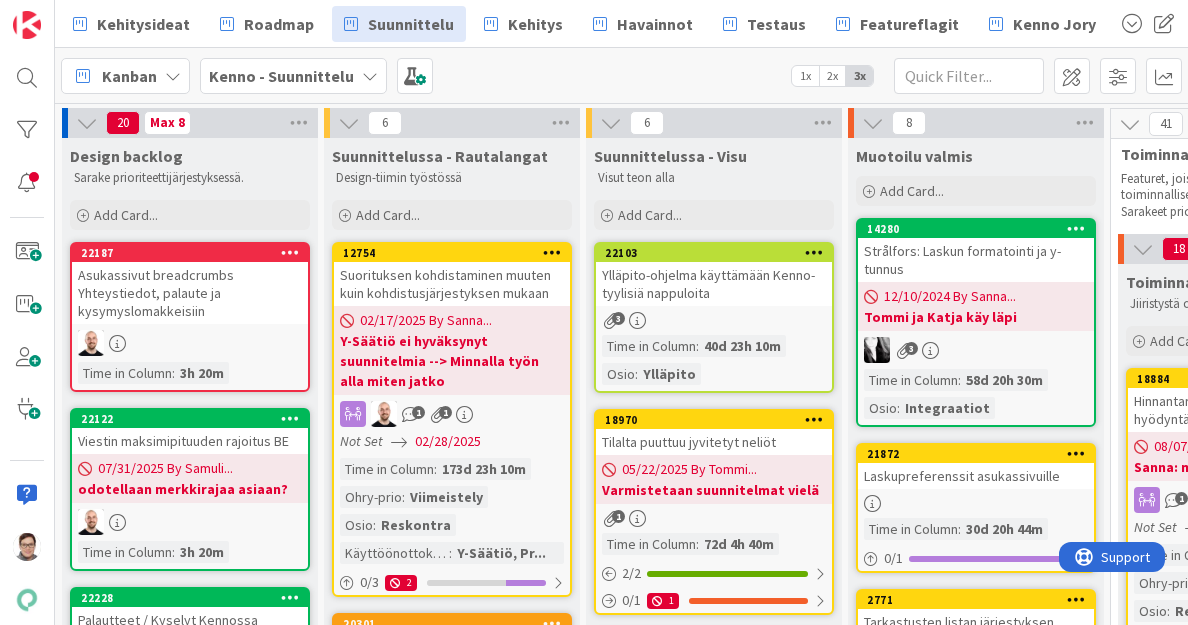 scroll, scrollTop: 0, scrollLeft: 0, axis: both 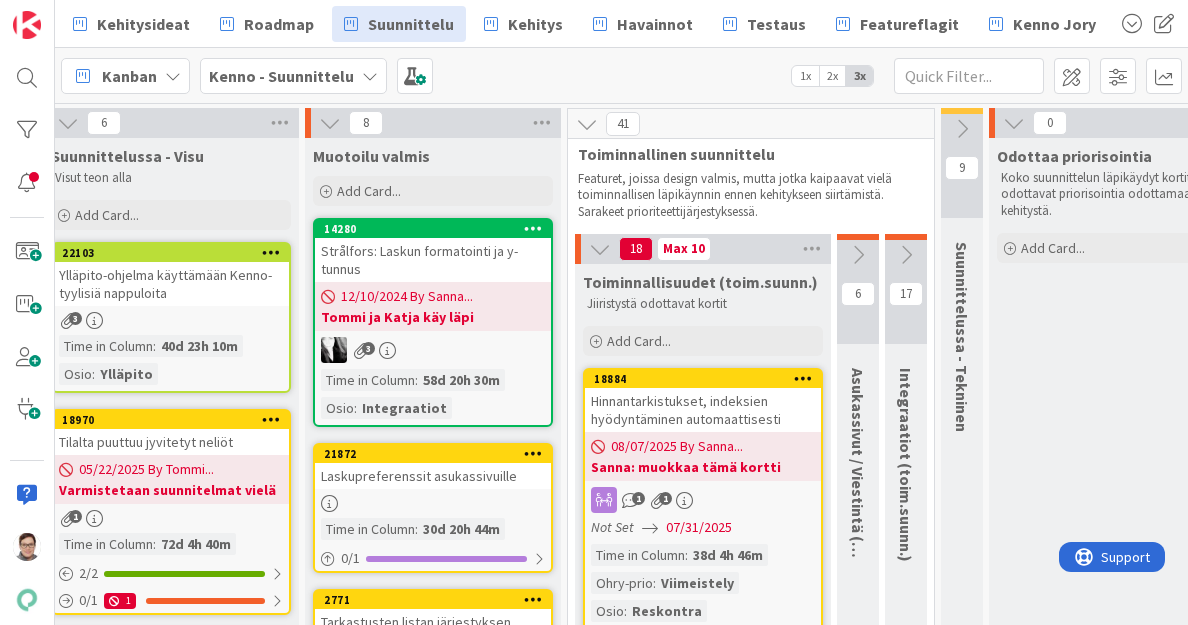 click on "Hinnantarkistukset, indeksien hyödyntäminen automaattisesti" at bounding box center (703, 410) 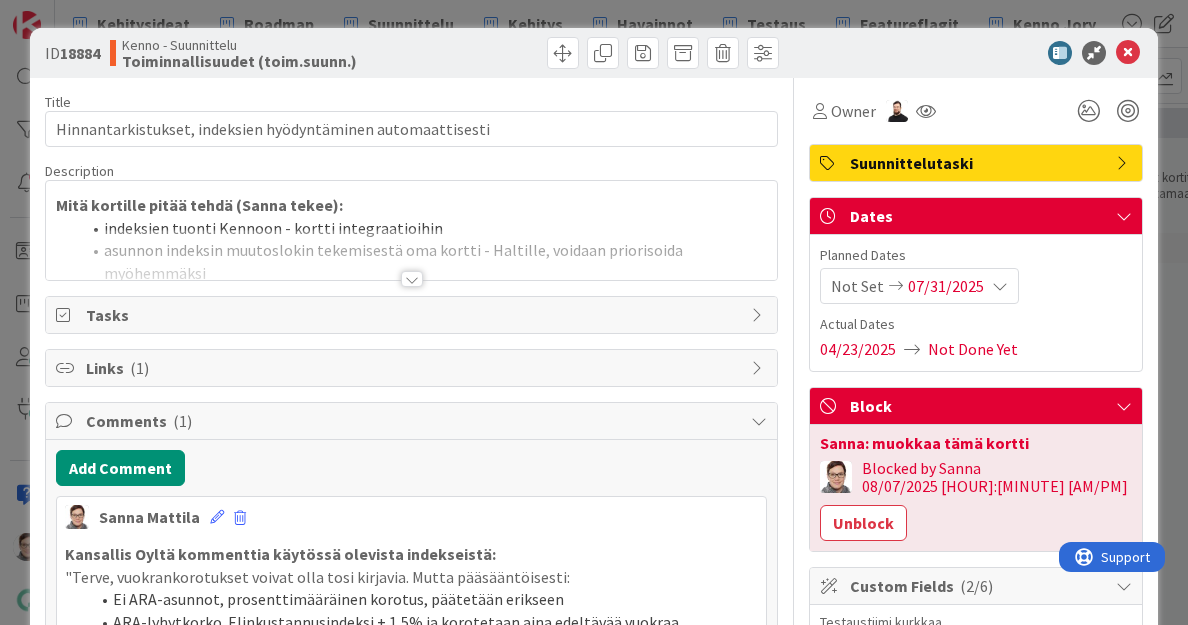 scroll, scrollTop: 0, scrollLeft: 0, axis: both 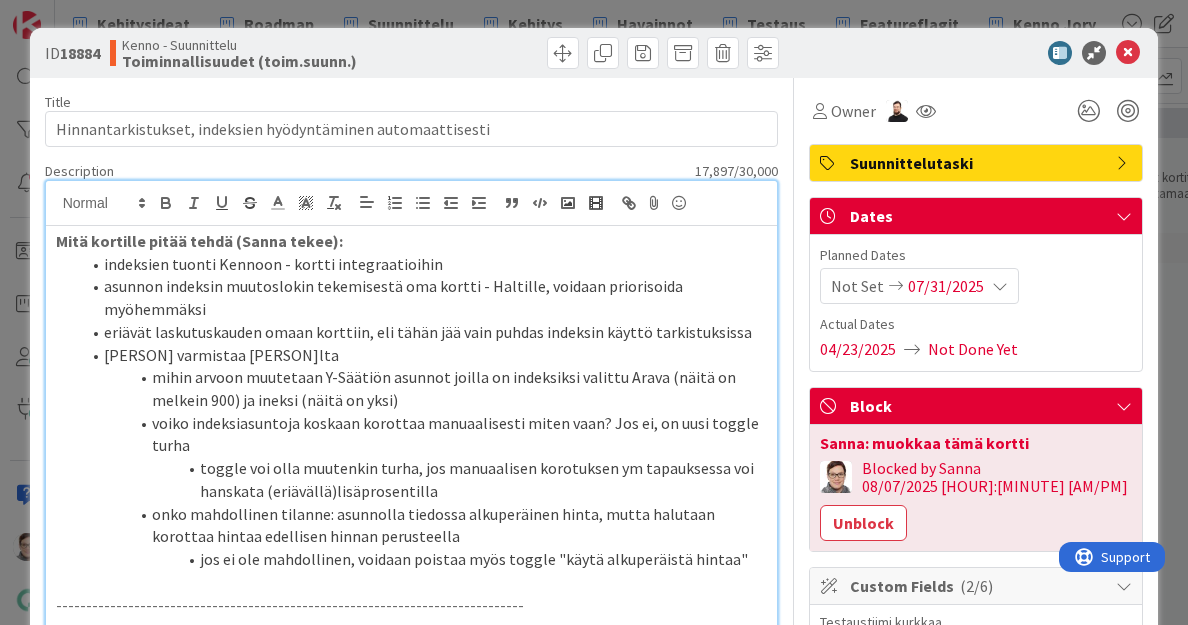 click on "mihin arvoon muutetaan Y-Säätiön asunnot joilla on indeksiksi valittu Arava (näitä on melkein 900) ja ineksi (näitä on yksi)" at bounding box center [424, 388] 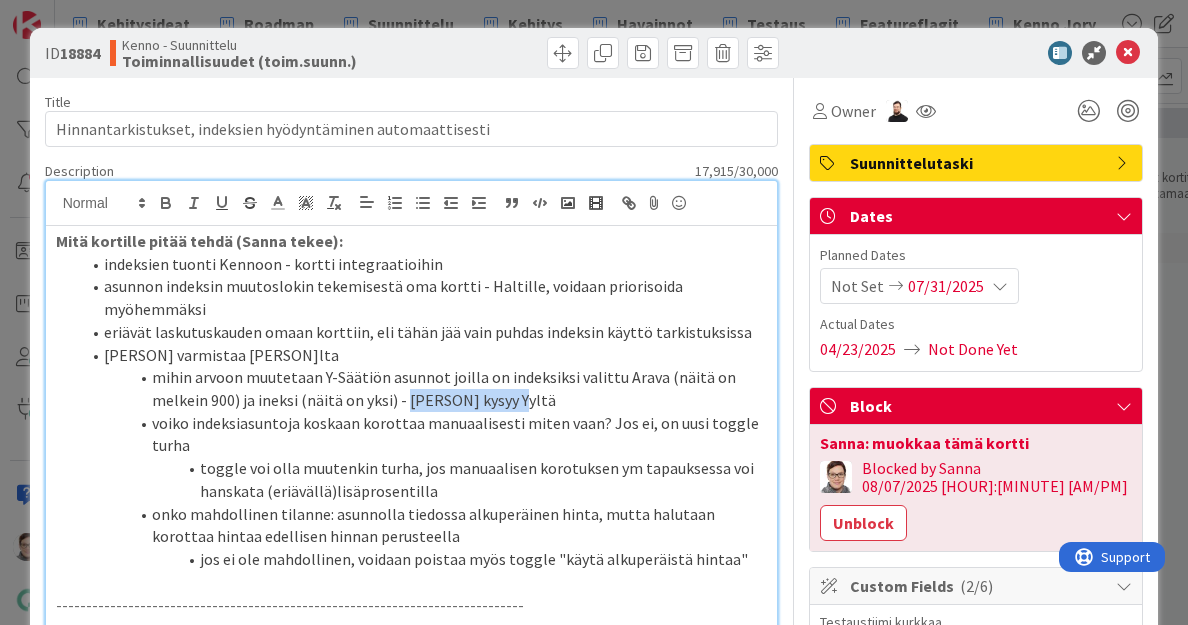 drag, startPoint x: 522, startPoint y: 401, endPoint x: 407, endPoint y: 399, distance: 115.01739 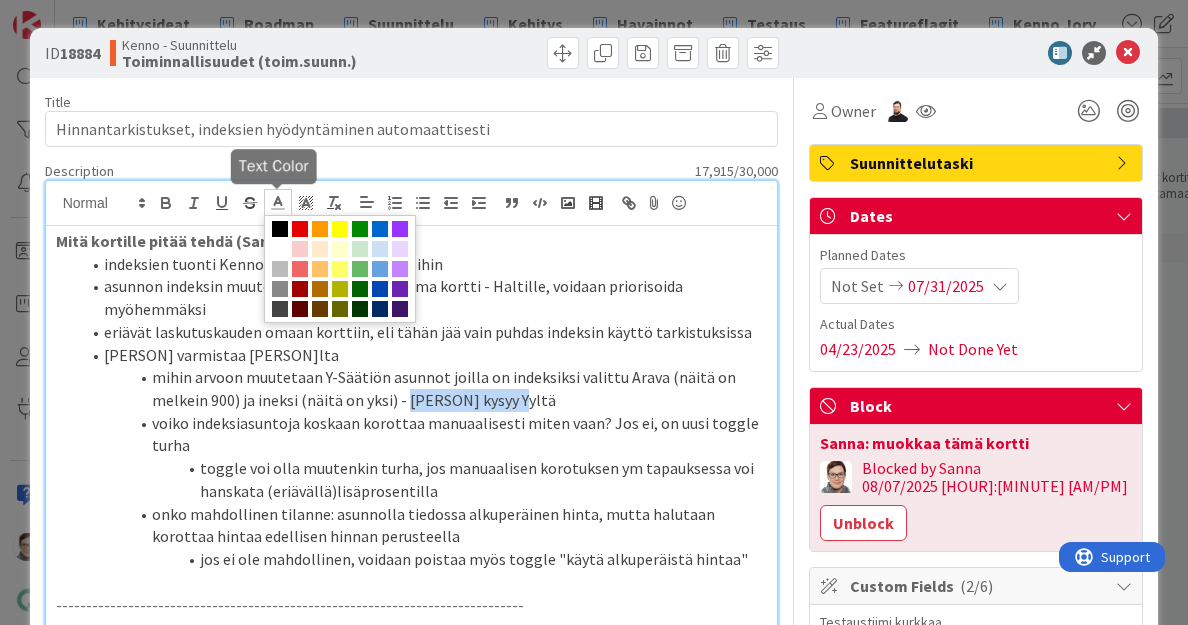 click 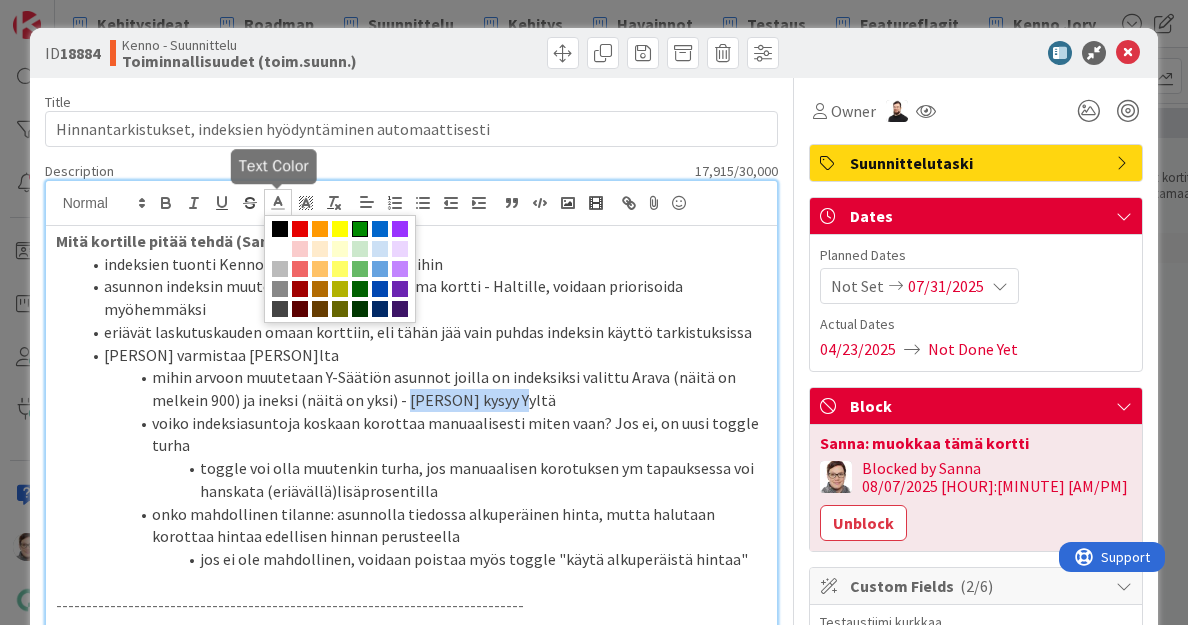 click at bounding box center [360, 229] 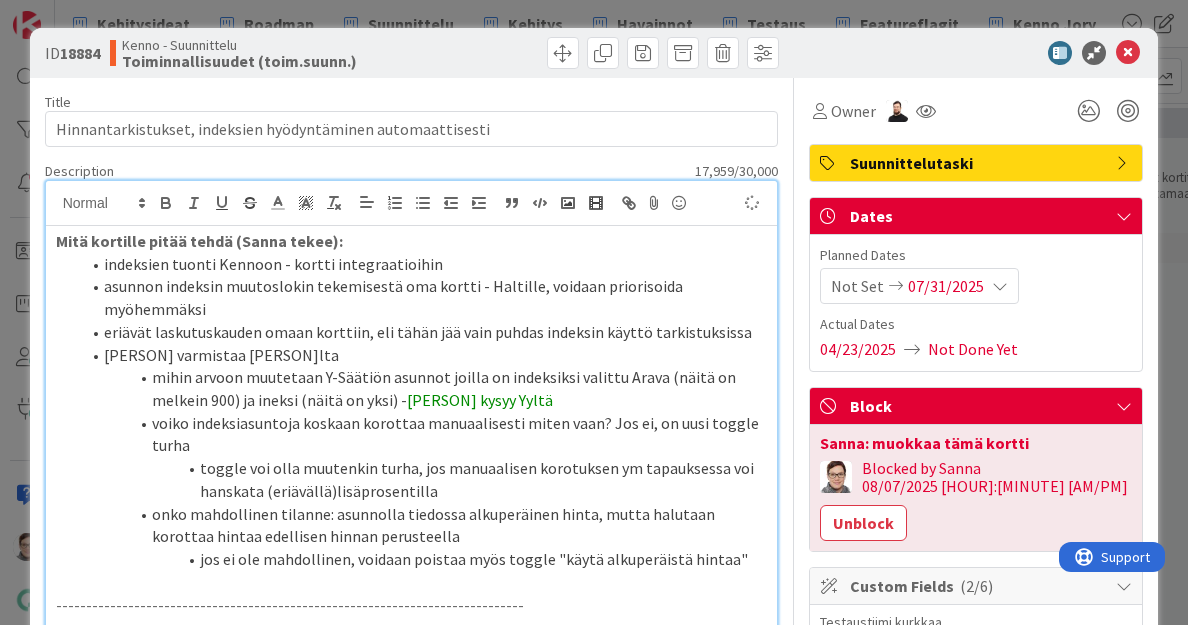 click on "mihin arvoon muutetaan Y-Säätiön asunnot joilla on indeksiksi valittu Arava (näitä on melkein 900) ja ineksi (näitä on yksi) -  Nina kysyy Yyltä" at bounding box center [424, 388] 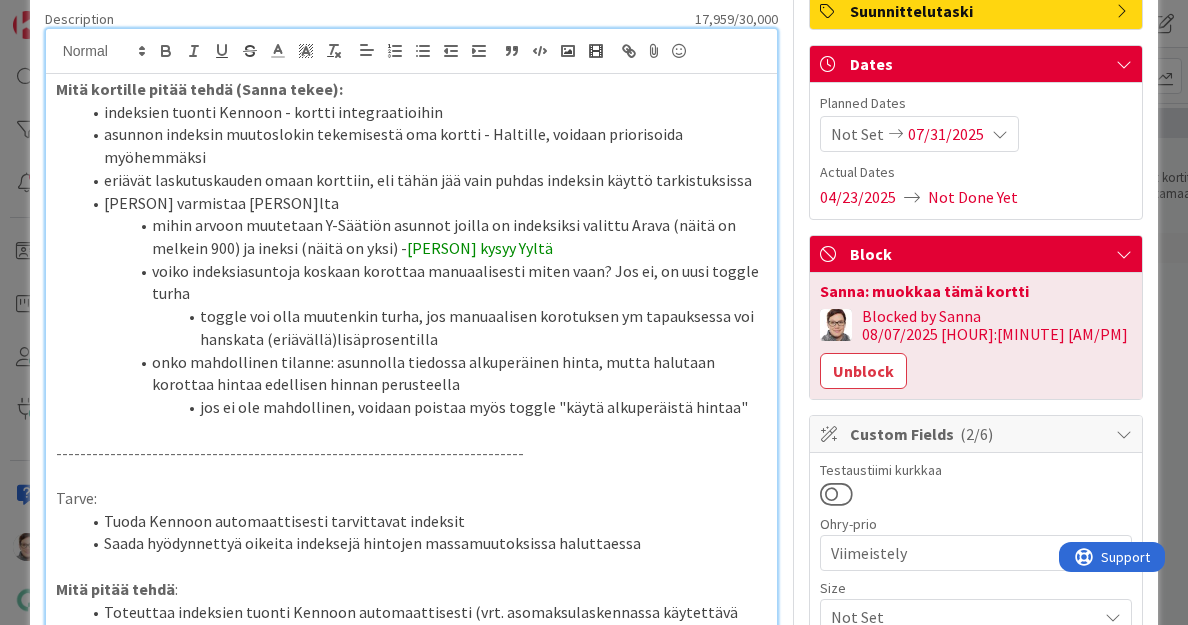scroll, scrollTop: 0, scrollLeft: 0, axis: both 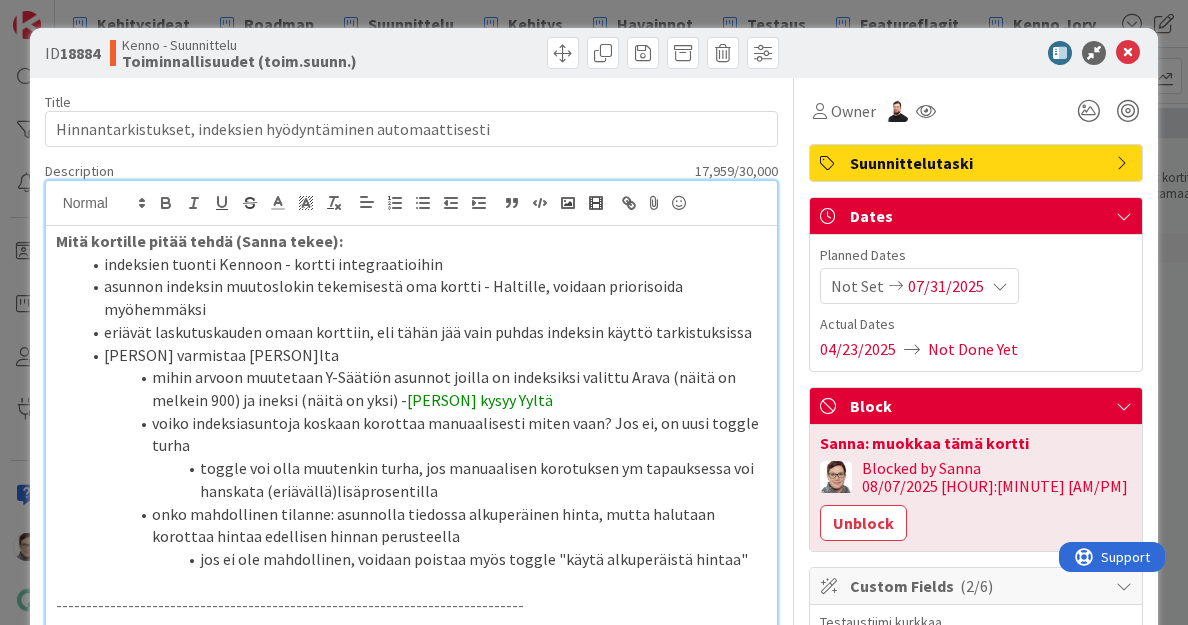 click on "voiko indeksiasuntoja koskaan korottaa manuaalisesti miten vaan? Jos ei, on uusi toggle turha" at bounding box center [424, 434] 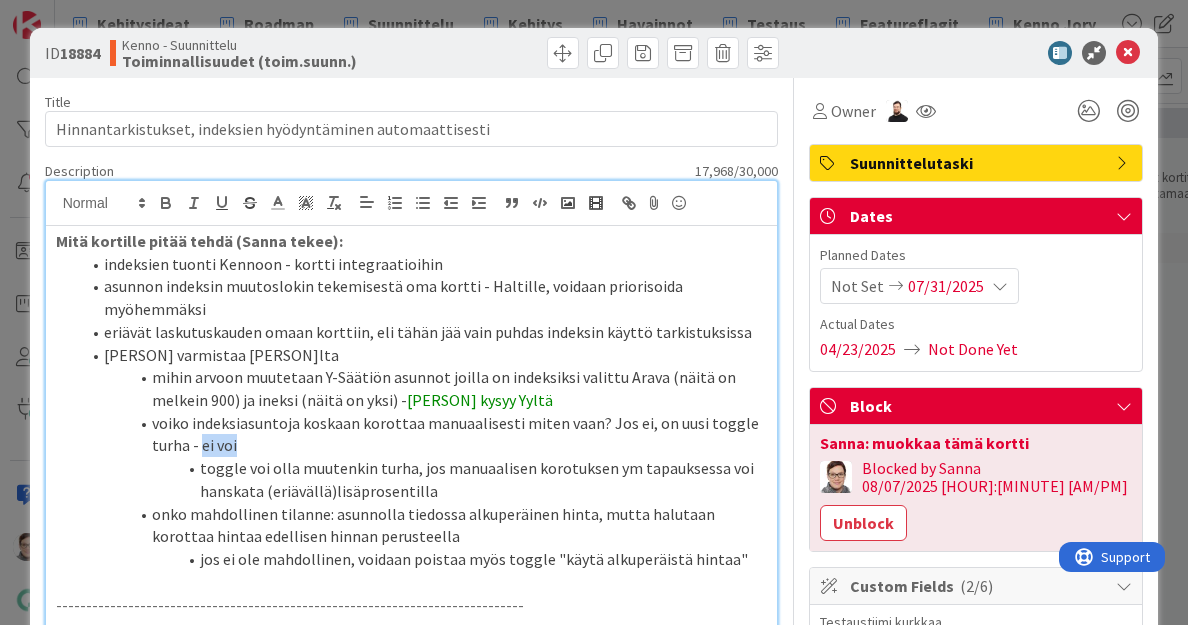 drag, startPoint x: 245, startPoint y: 446, endPoint x: 200, endPoint y: 452, distance: 45.39824 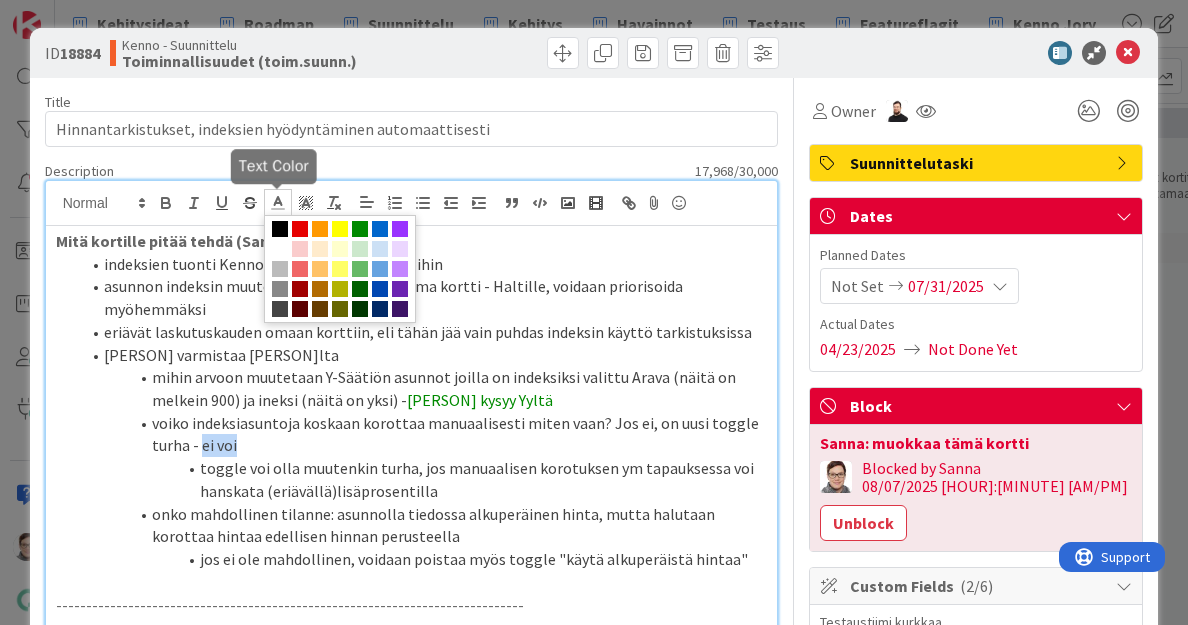 click 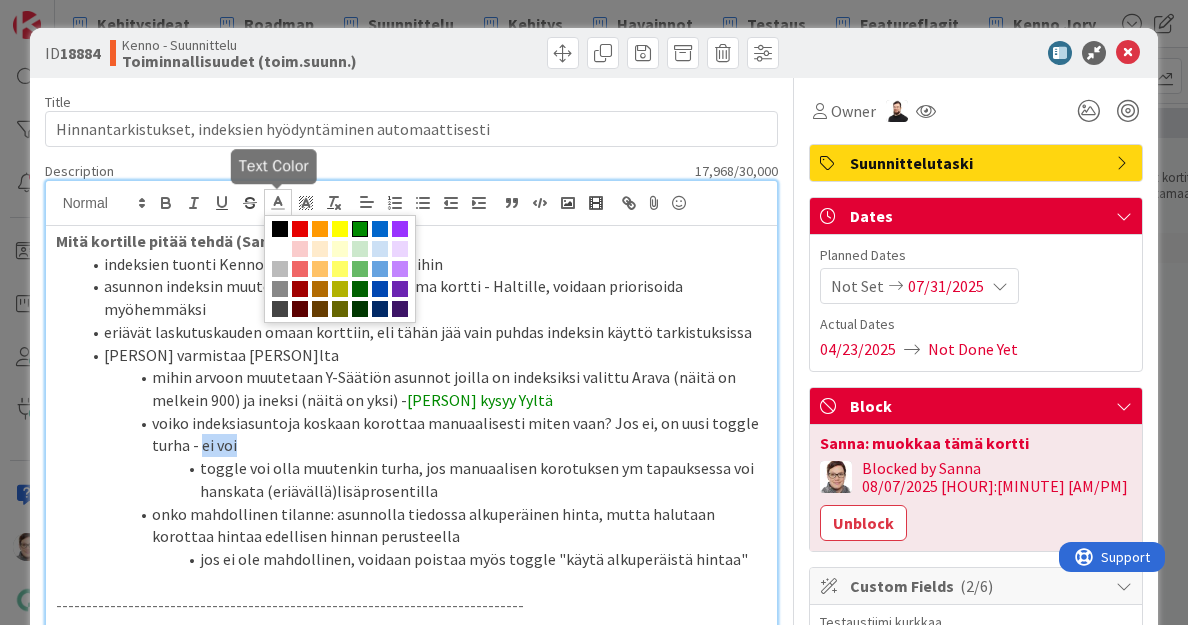 click at bounding box center (360, 229) 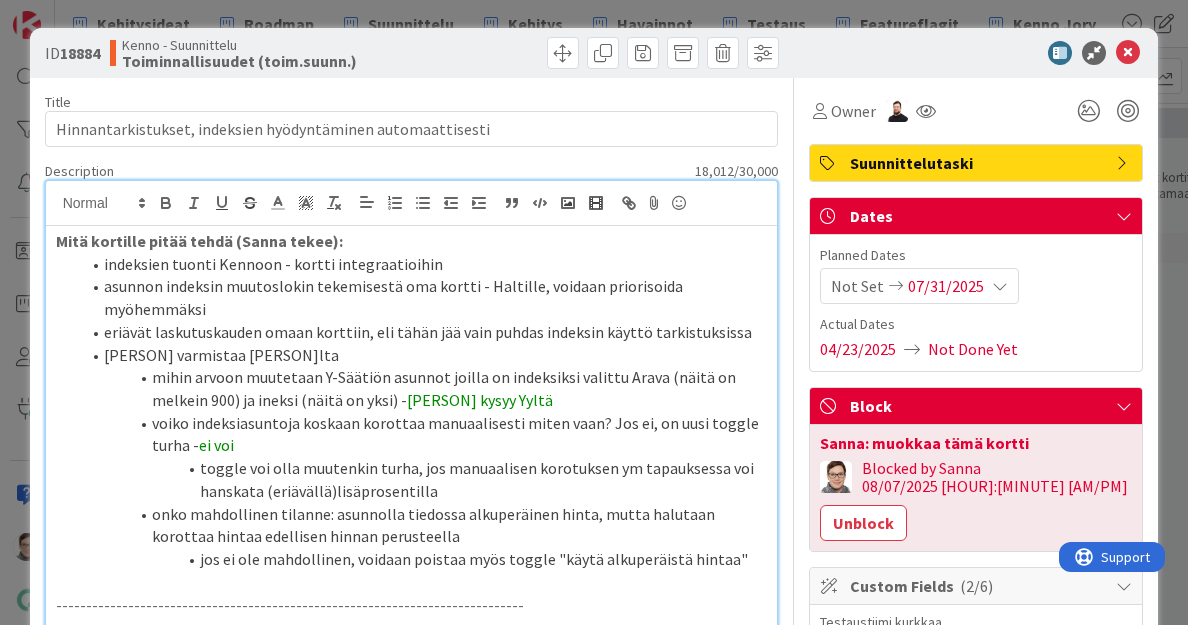 click on "voiko indeksiasuntoja koskaan korottaa manuaalisesti miten vaan? Jos ei, on uusi toggle turha -  ei voi" at bounding box center (424, 434) 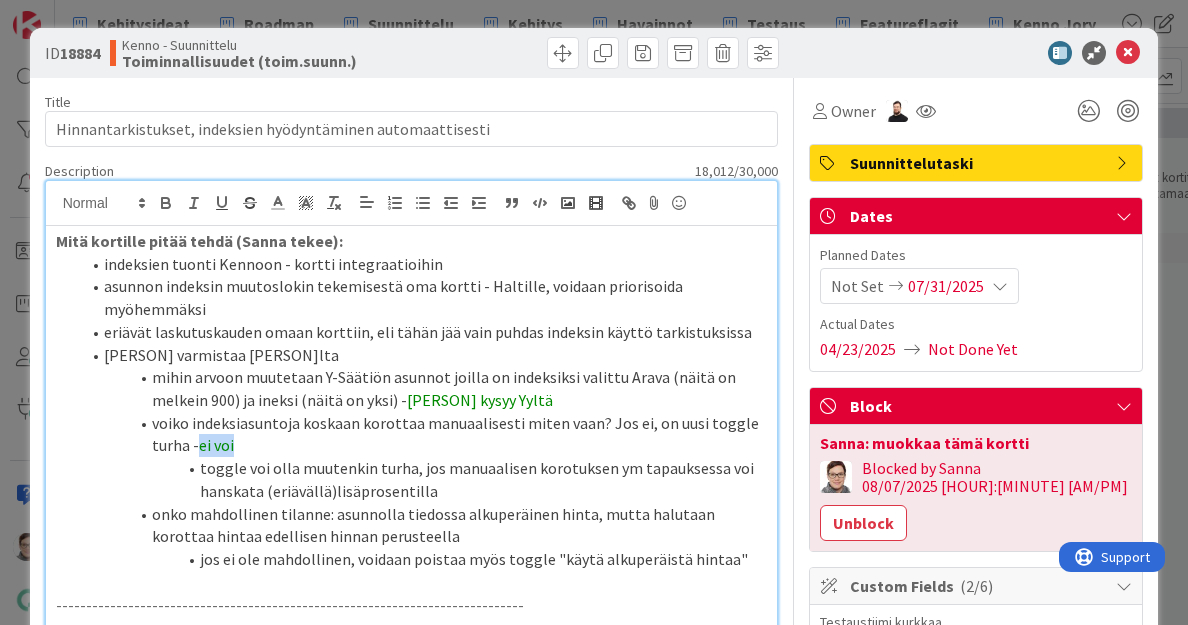 drag, startPoint x: 252, startPoint y: 448, endPoint x: 196, endPoint y: 449, distance: 56.008926 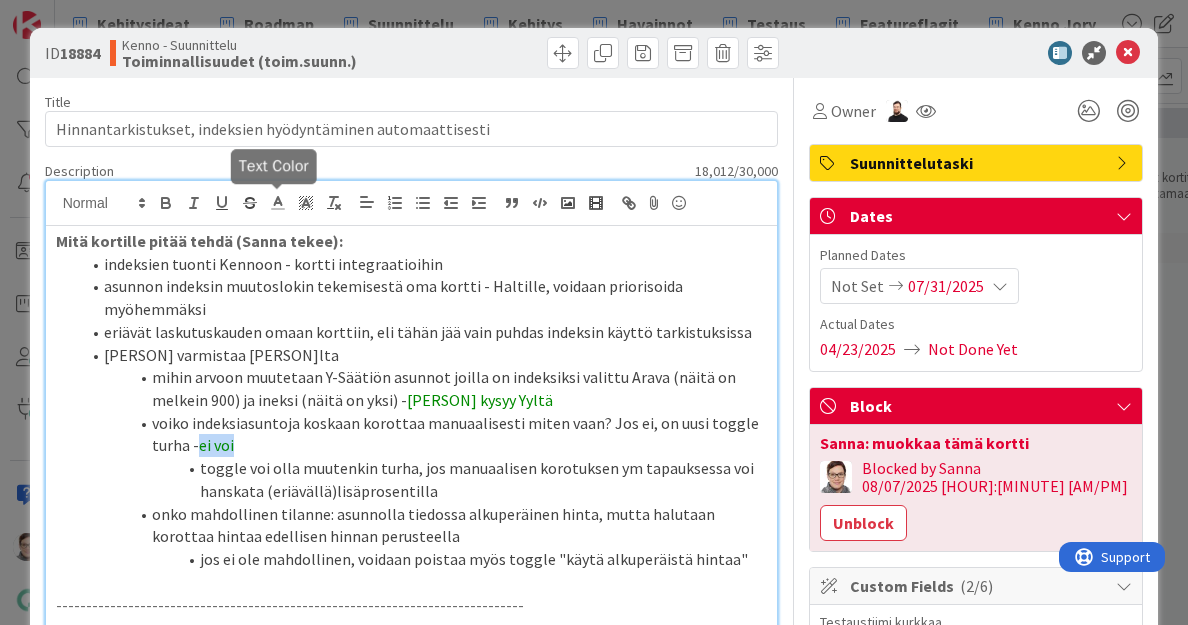 click 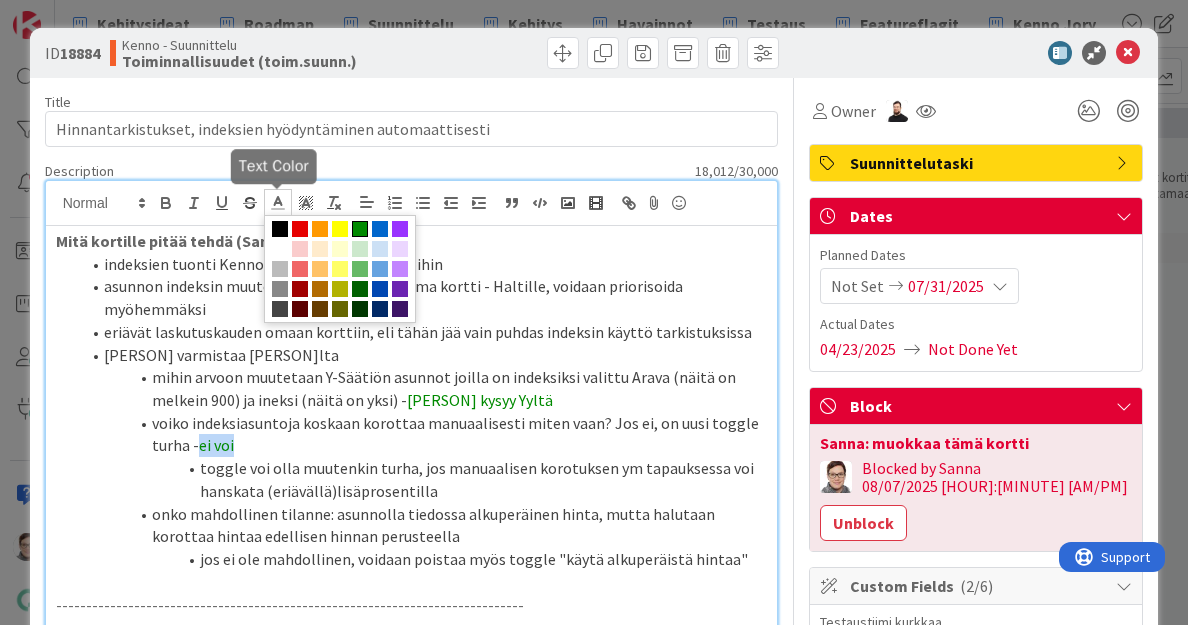 click at bounding box center (360, 229) 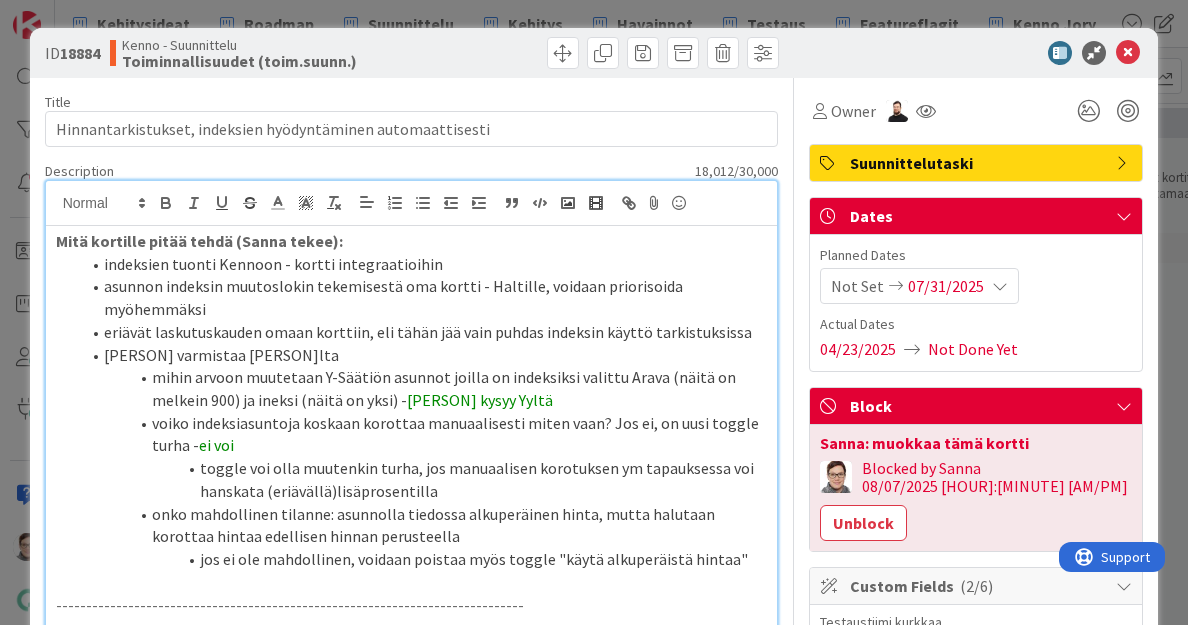click on "toggle voi olla muutenkin turha, jos manuaalisen korotuksen ym tapauksessa voi hanskata (eriävällä)lisäprosentilla" at bounding box center (424, 479) 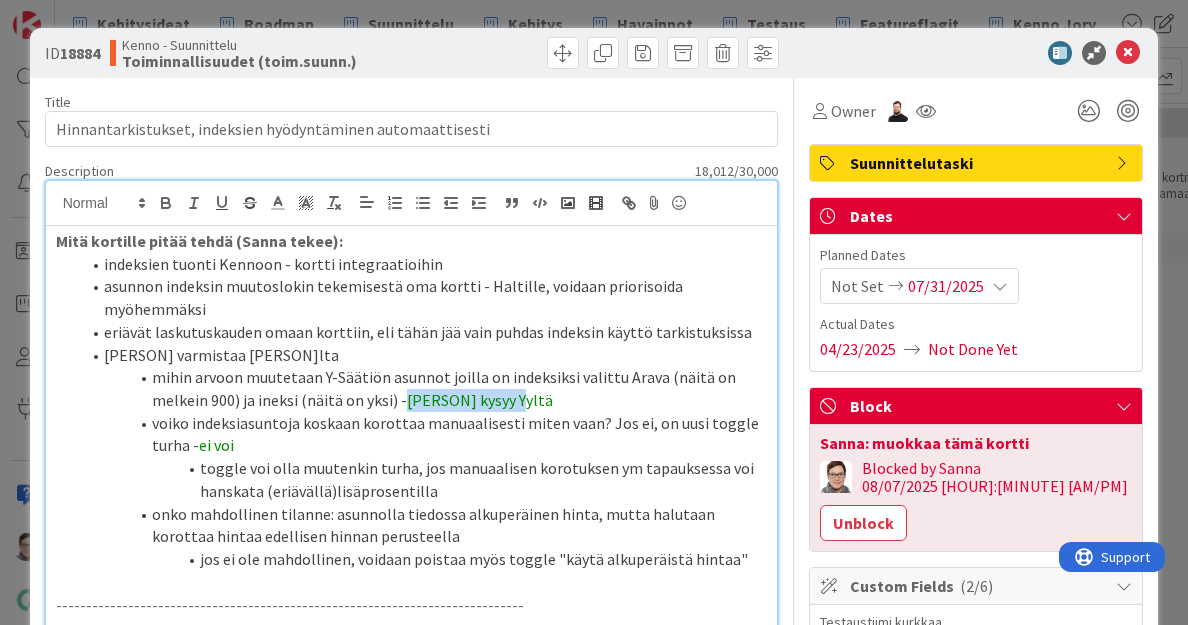 drag, startPoint x: 516, startPoint y: 406, endPoint x: 405, endPoint y: 410, distance: 111.07205 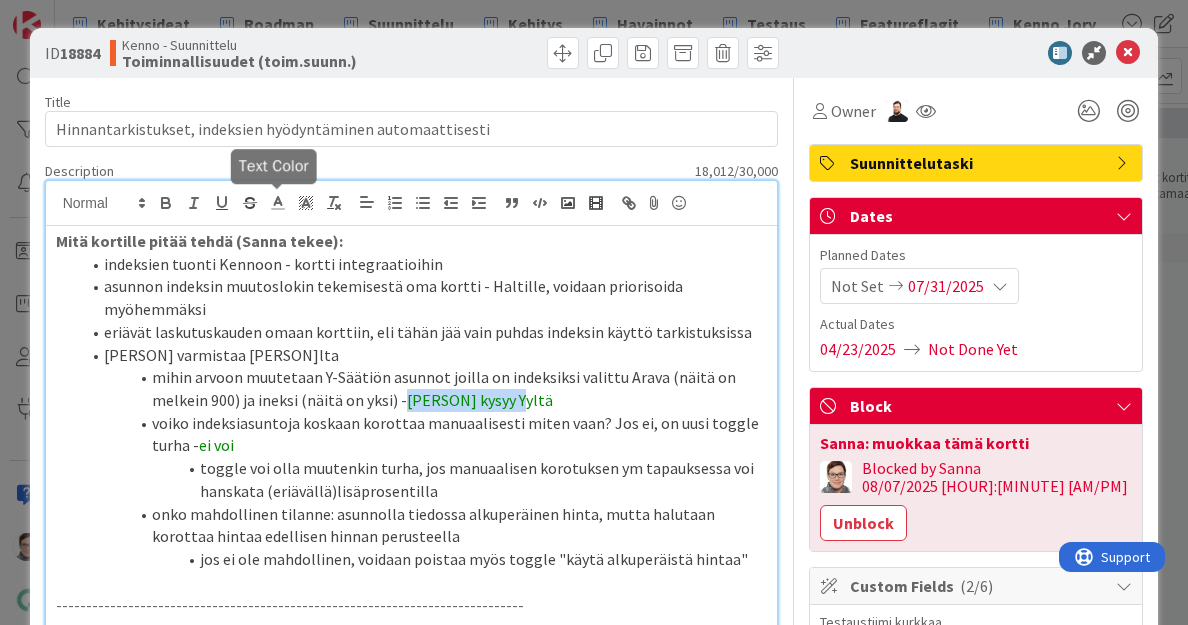 click 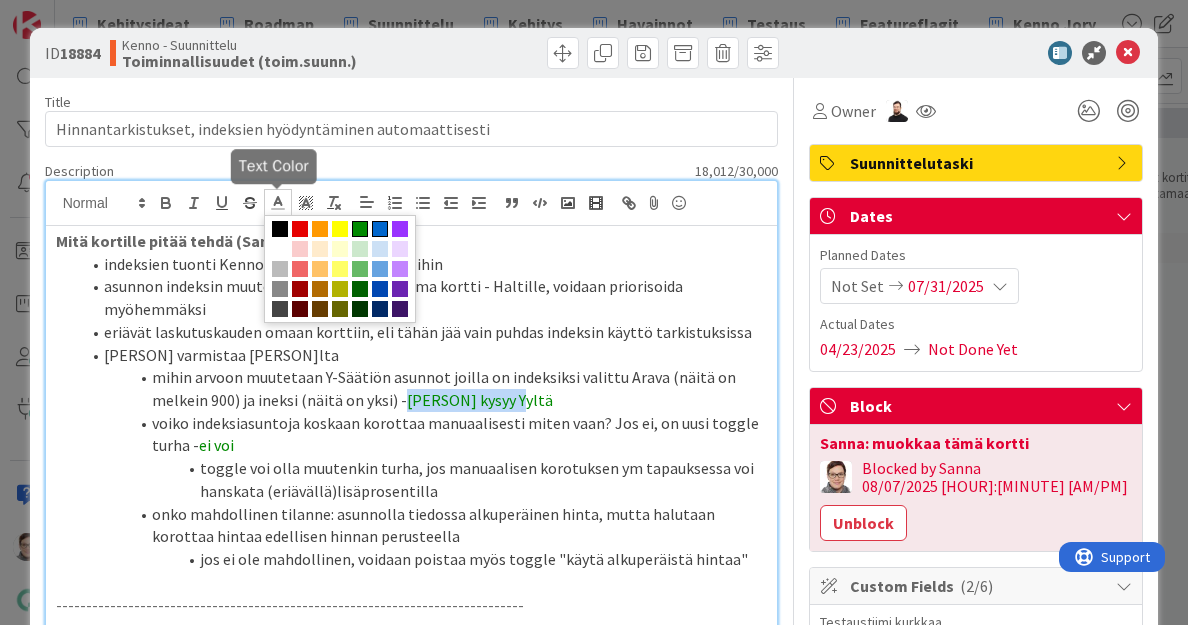 click at bounding box center (380, 229) 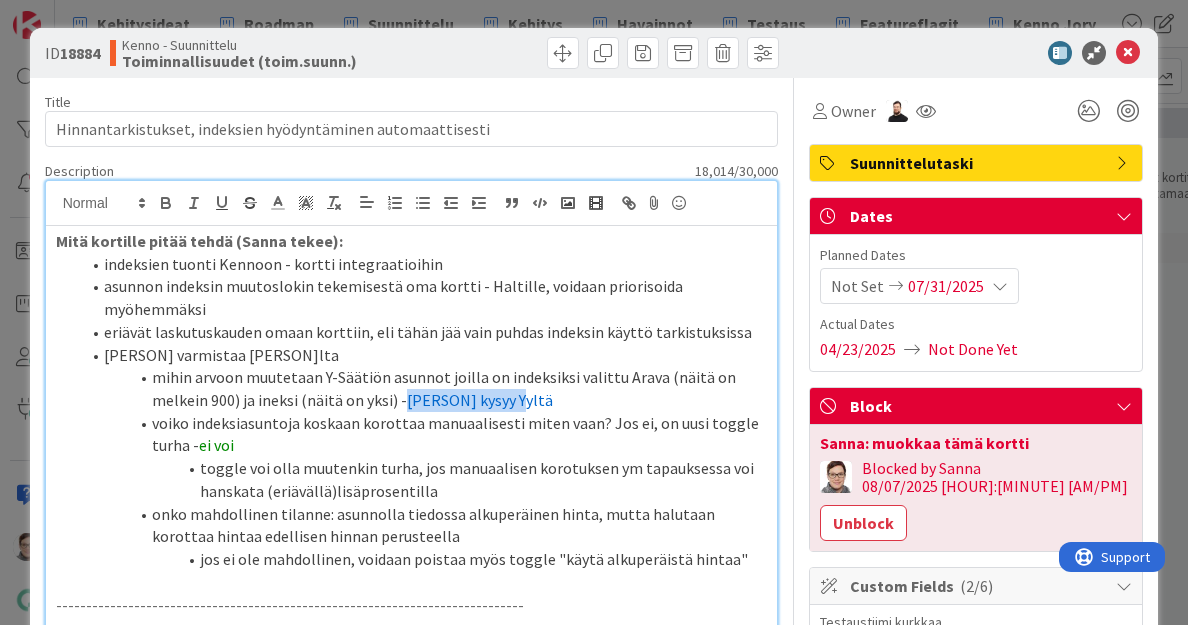 drag, startPoint x: 244, startPoint y: 441, endPoint x: 200, endPoint y: 446, distance: 44.28318 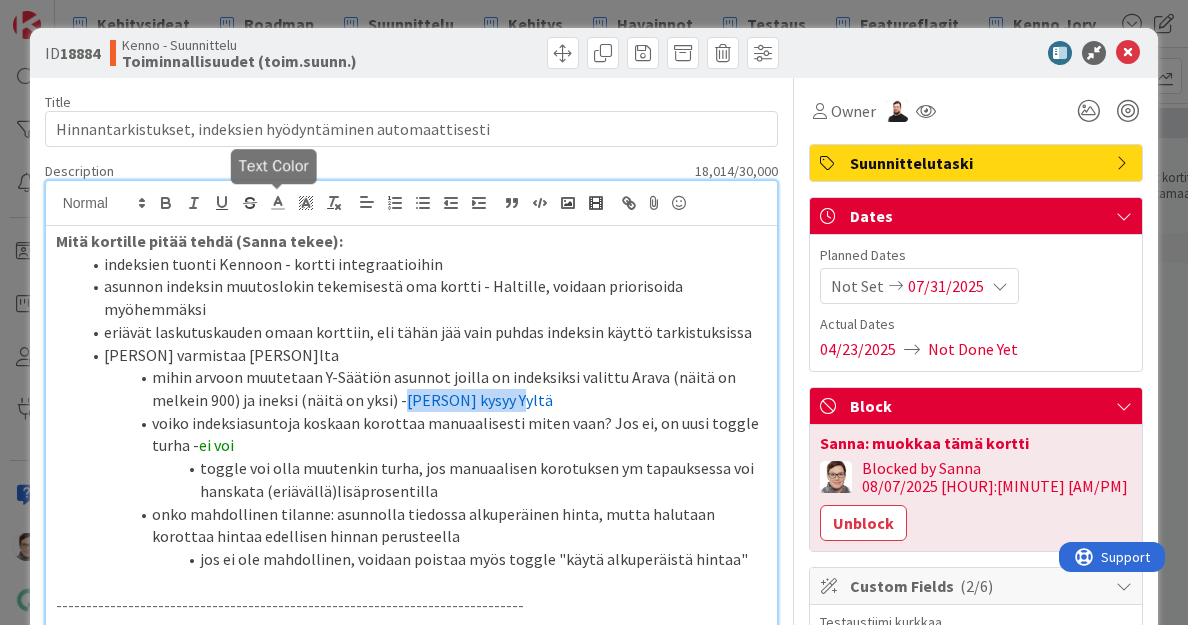 click 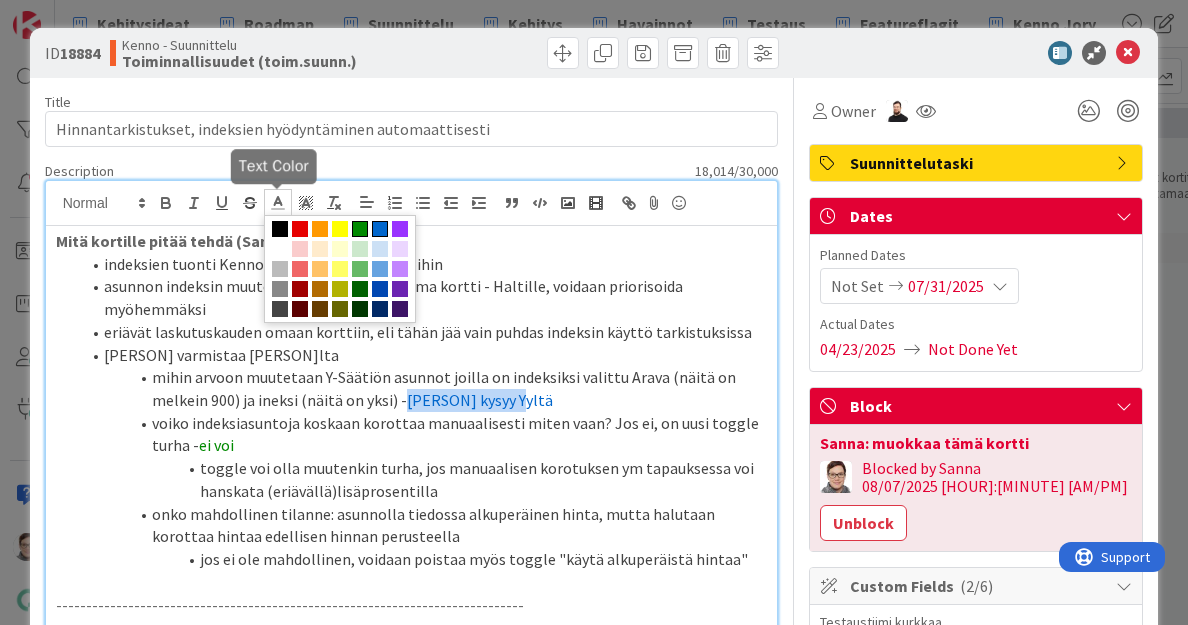click at bounding box center (380, 229) 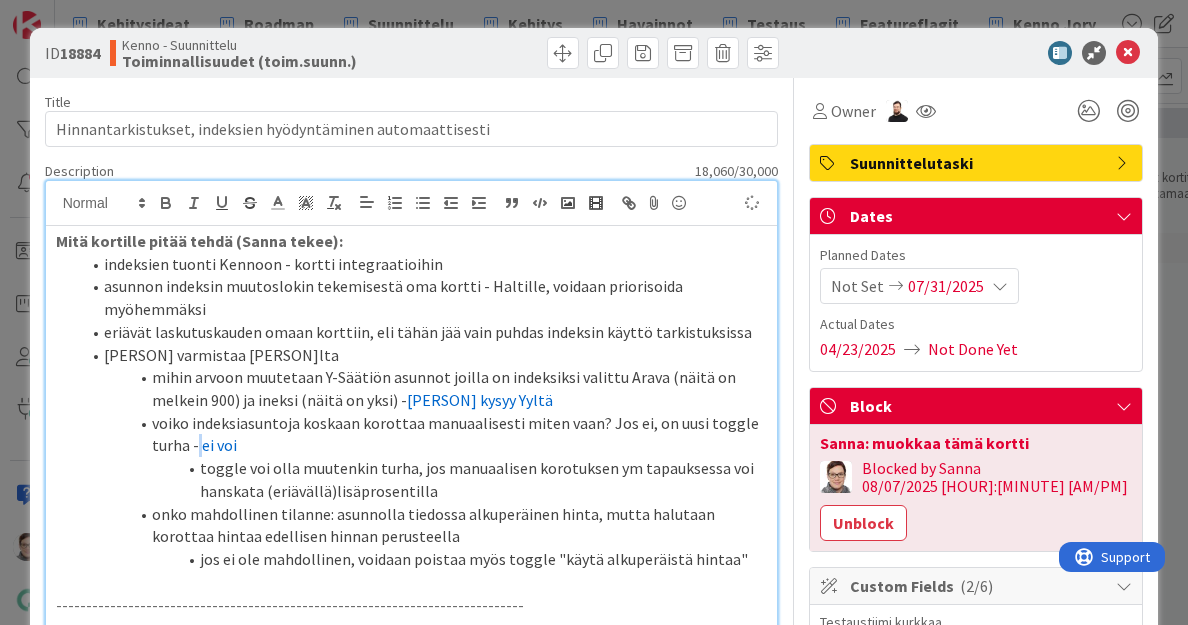 click on "voiko indeksiasuntoja koskaan korottaa manuaalisesti miten vaan? Jos ei, on uusi toggle turha -   ei voi" at bounding box center (424, 434) 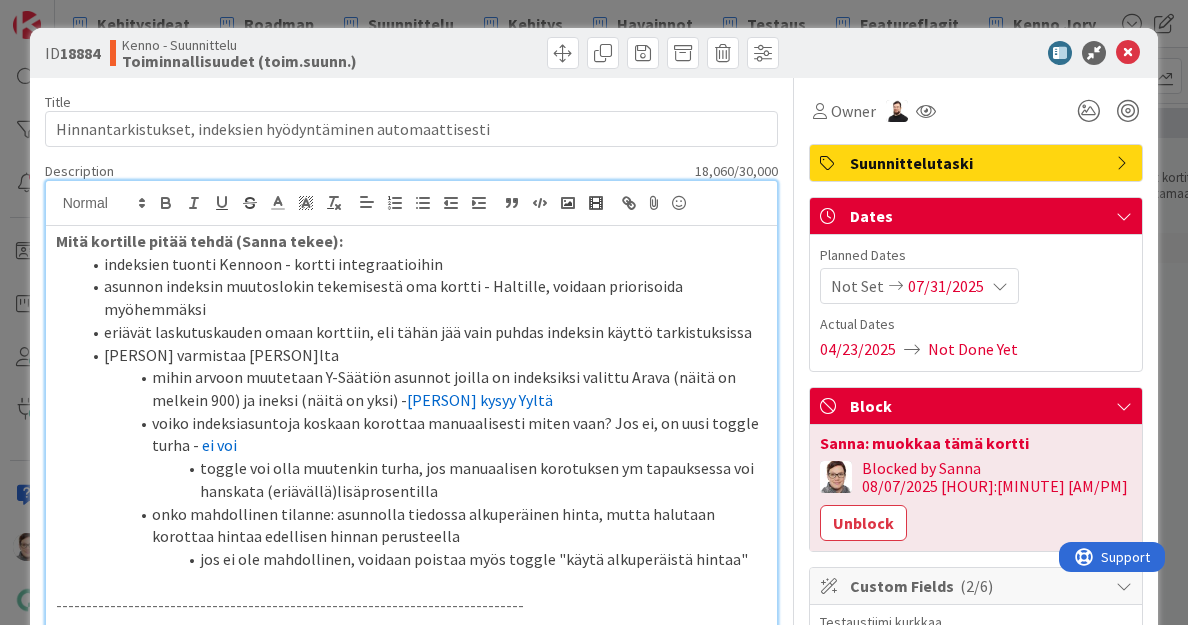click on "voiko indeksiasuntoja koskaan korottaa manuaalisesti miten vaan? Jos ei, on uusi toggle turha -   ei voi" at bounding box center (424, 434) 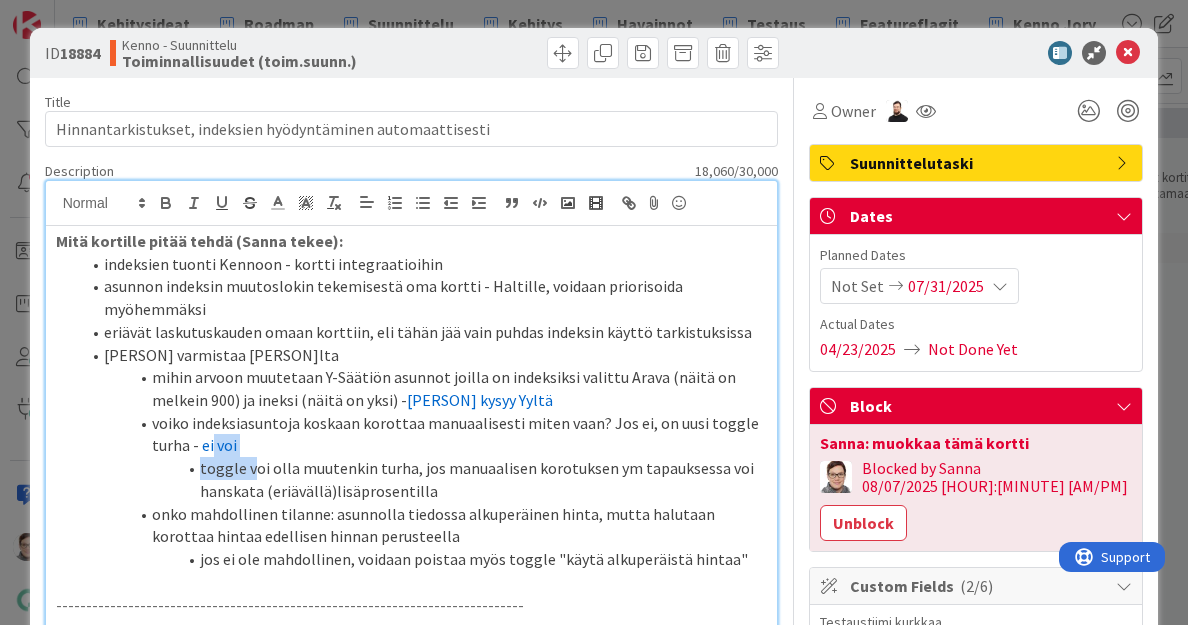 drag, startPoint x: 250, startPoint y: 458, endPoint x: 209, endPoint y: 443, distance: 43.65776 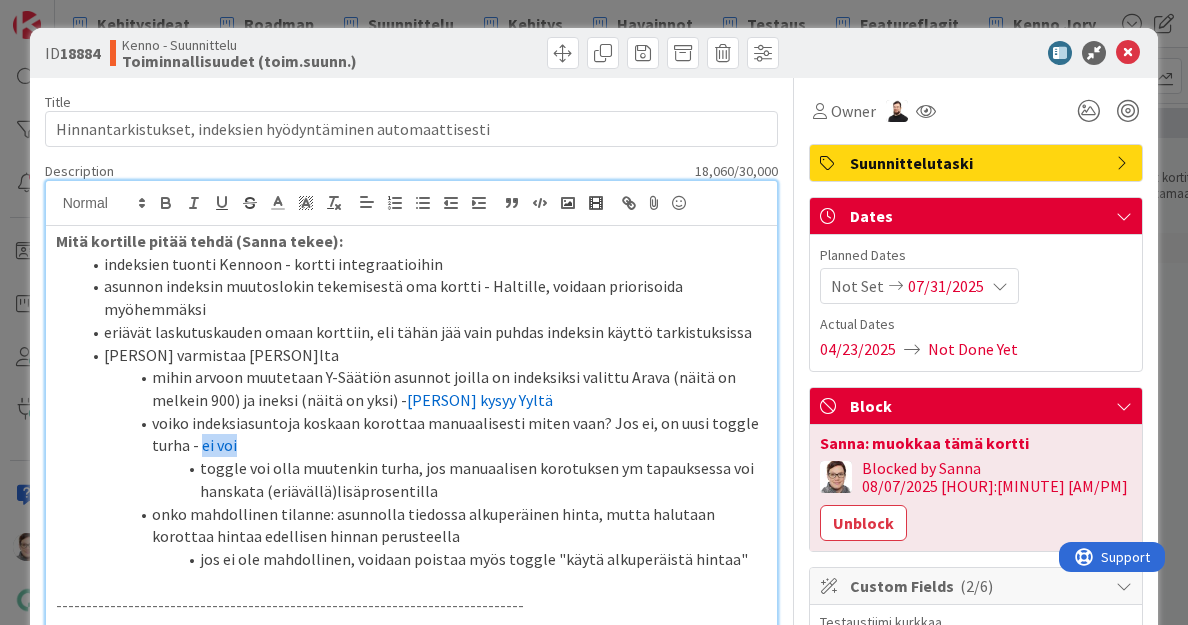 drag, startPoint x: 257, startPoint y: 443, endPoint x: 200, endPoint y: 449, distance: 57.31492 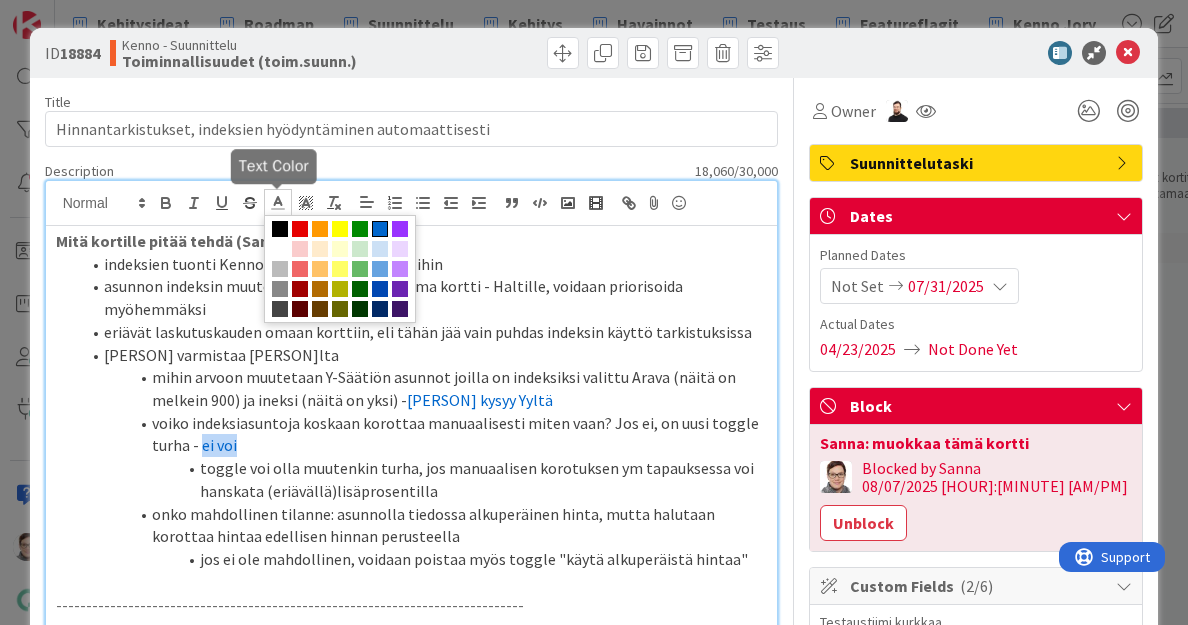 click 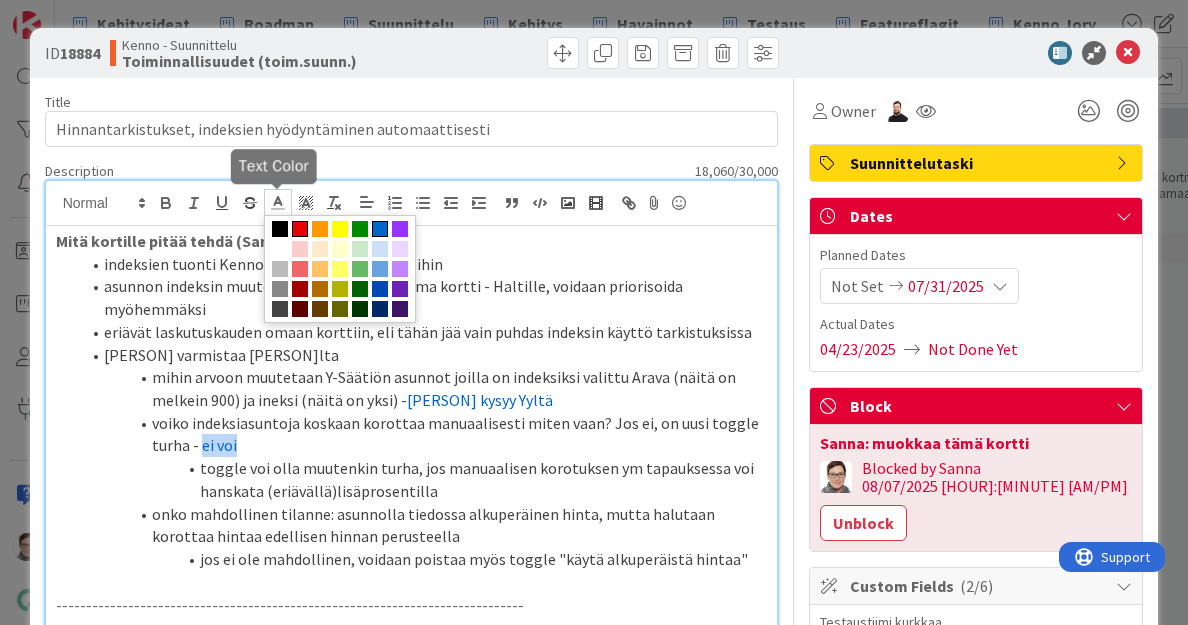 click at bounding box center [300, 229] 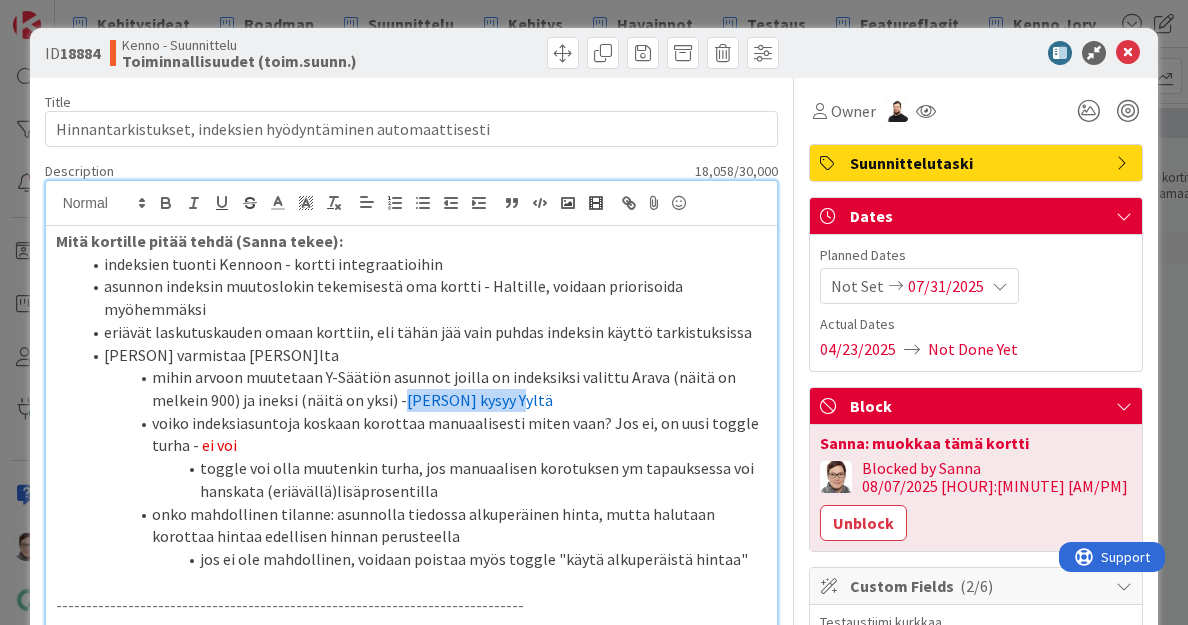 drag, startPoint x: 516, startPoint y: 403, endPoint x: 403, endPoint y: 396, distance: 113.216606 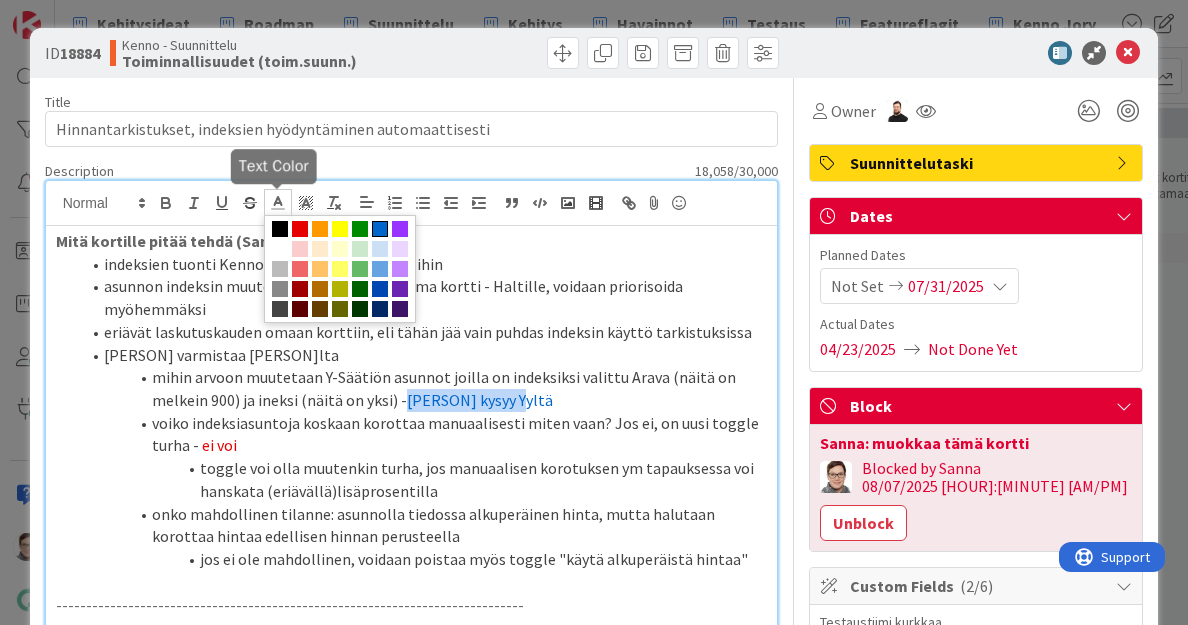 click 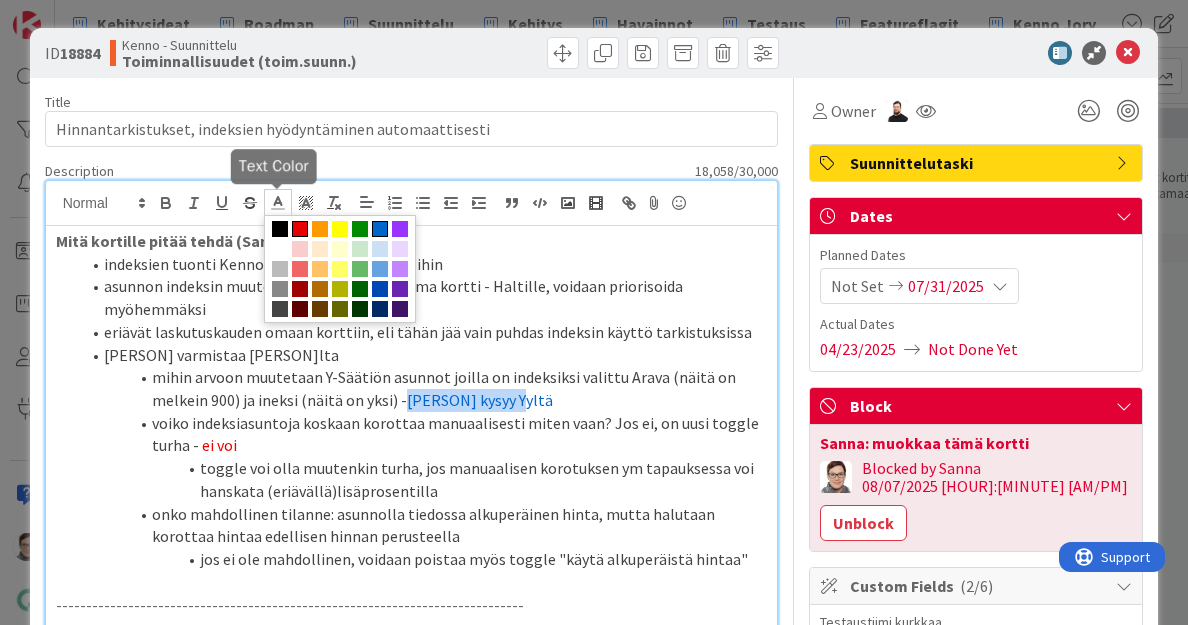 click at bounding box center [300, 229] 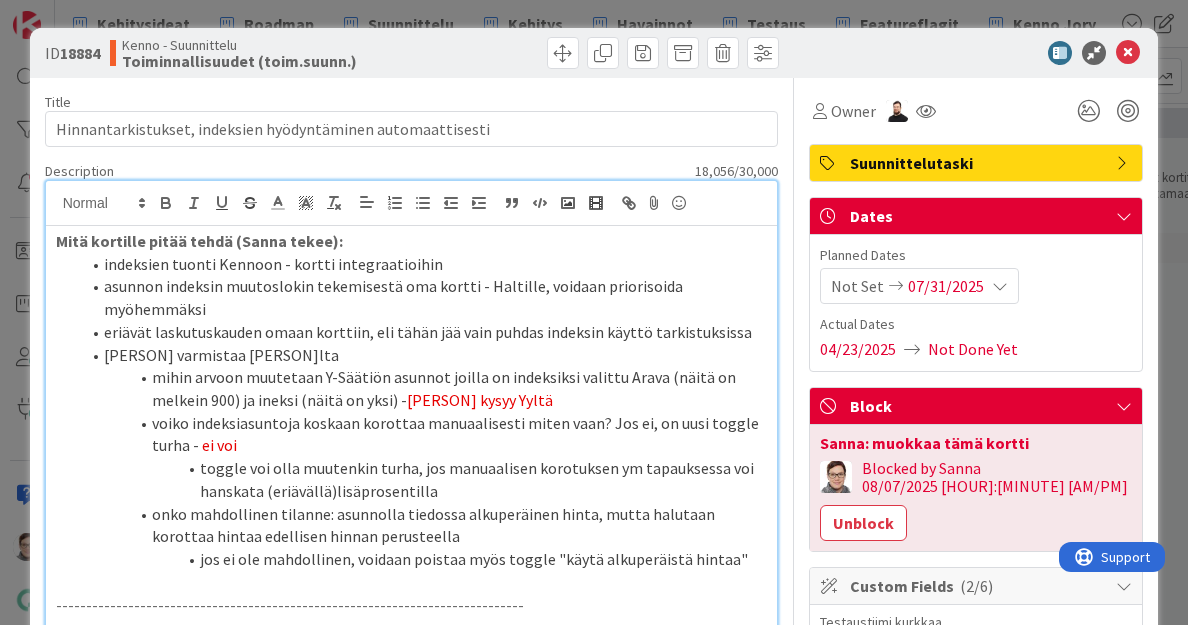 click on "voiko indeksiasuntoja koskaan korottaa manuaalisesti miten vaan? Jos ei, on uusi toggle turha -   ei voi" at bounding box center [424, 434] 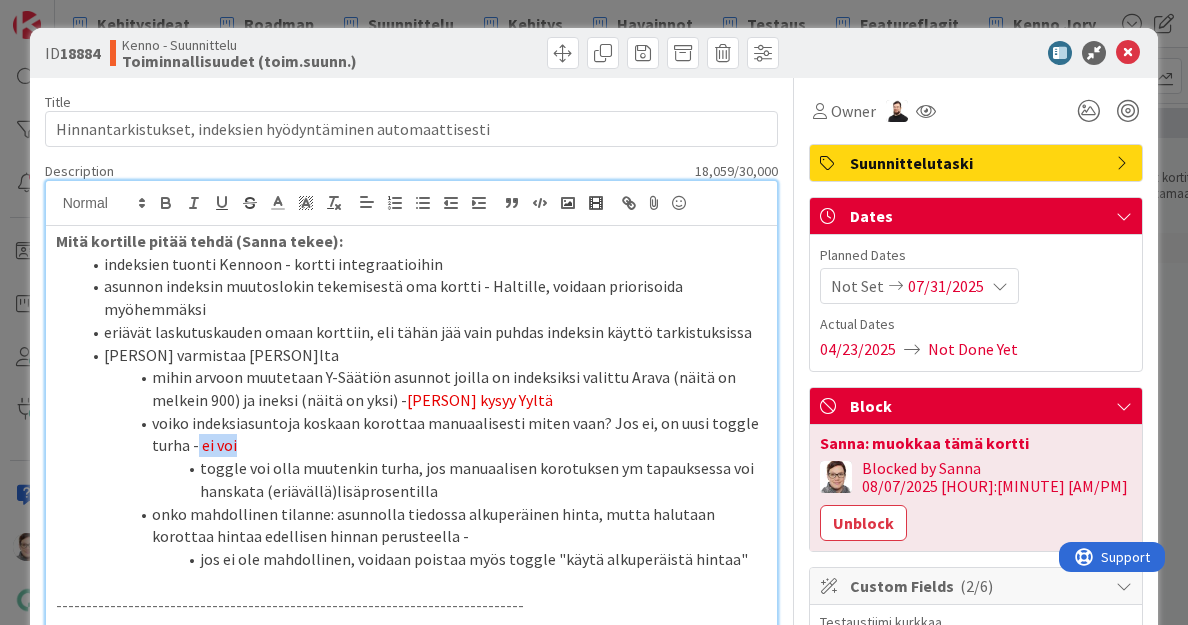 drag, startPoint x: 251, startPoint y: 445, endPoint x: 196, endPoint y: 449, distance: 55.145264 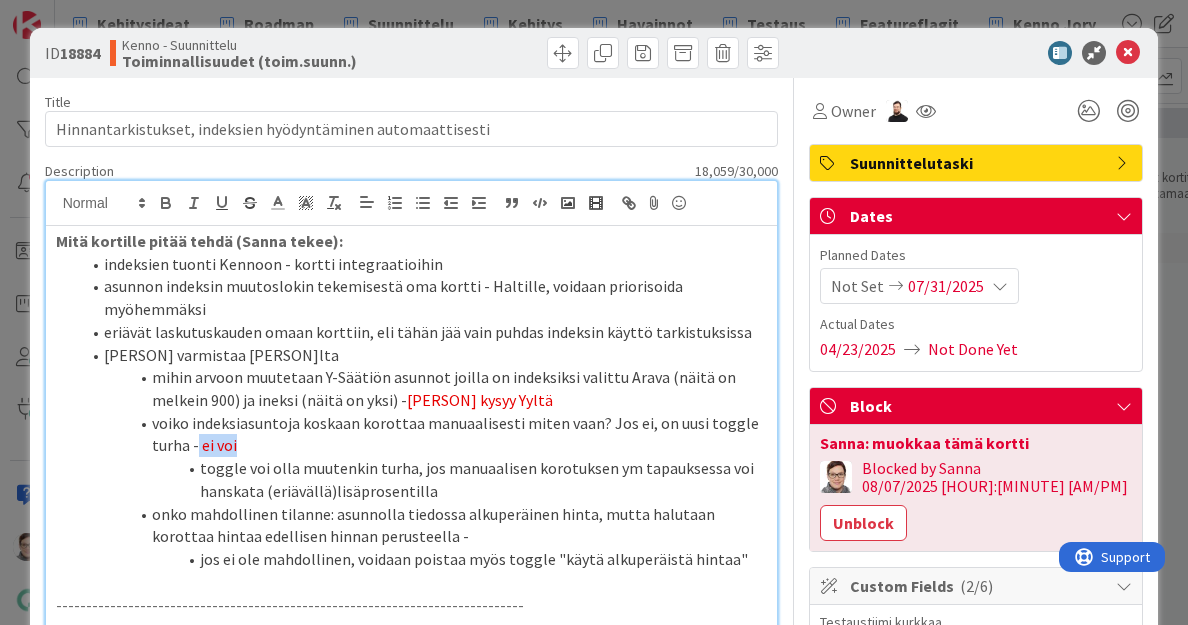 copy on "ei voi" 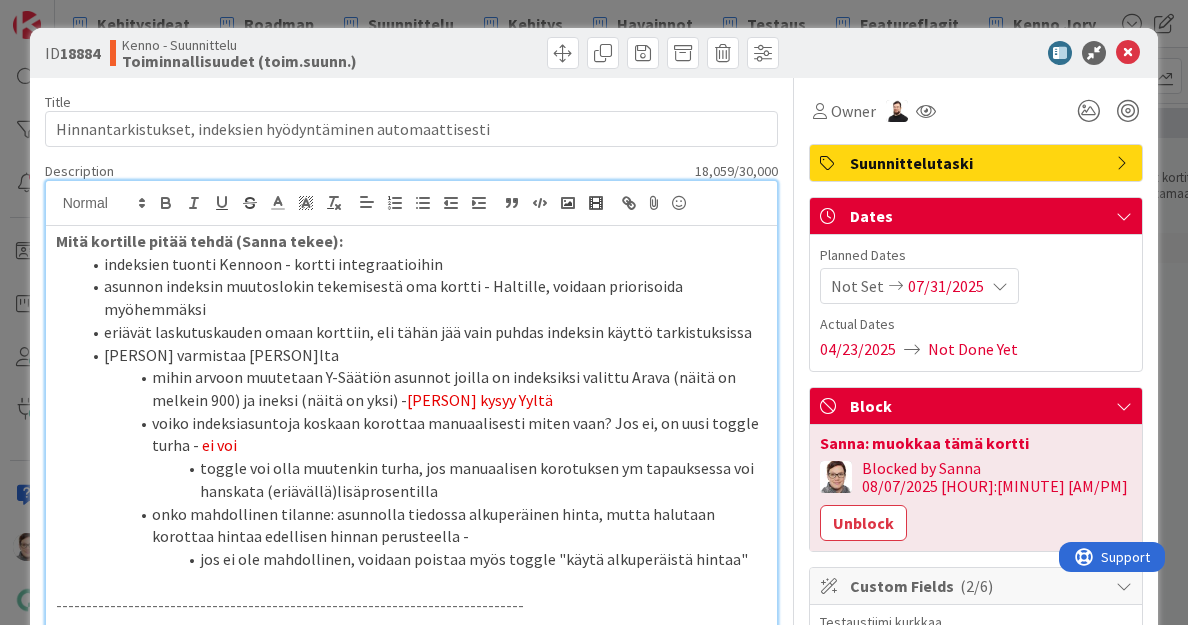 click on "onko mahdollinen tilanne: asunnolla tiedossa alkuperäinen hinta, mutta halutaan korottaa hintaa edellisen hinnan perusteella -" at bounding box center (424, 525) 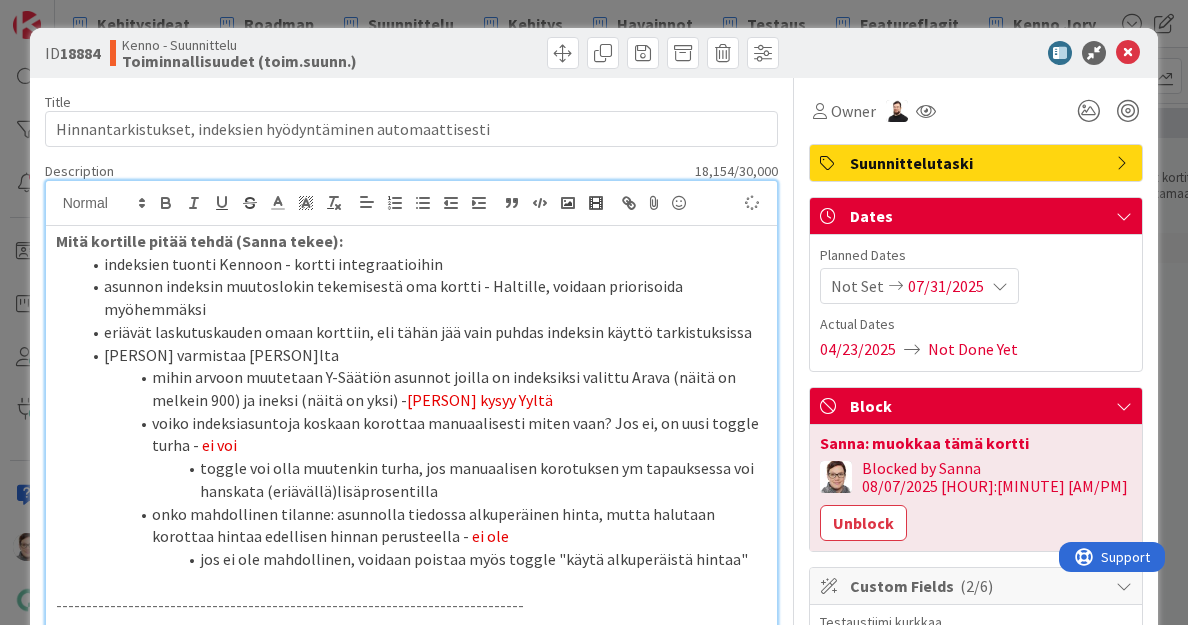click on "toggle voi olla muutenkin turha, jos manuaalisen korotuksen ym tapauksessa voi hanskata (eriävällä)lisäprosentilla" at bounding box center (424, 479) 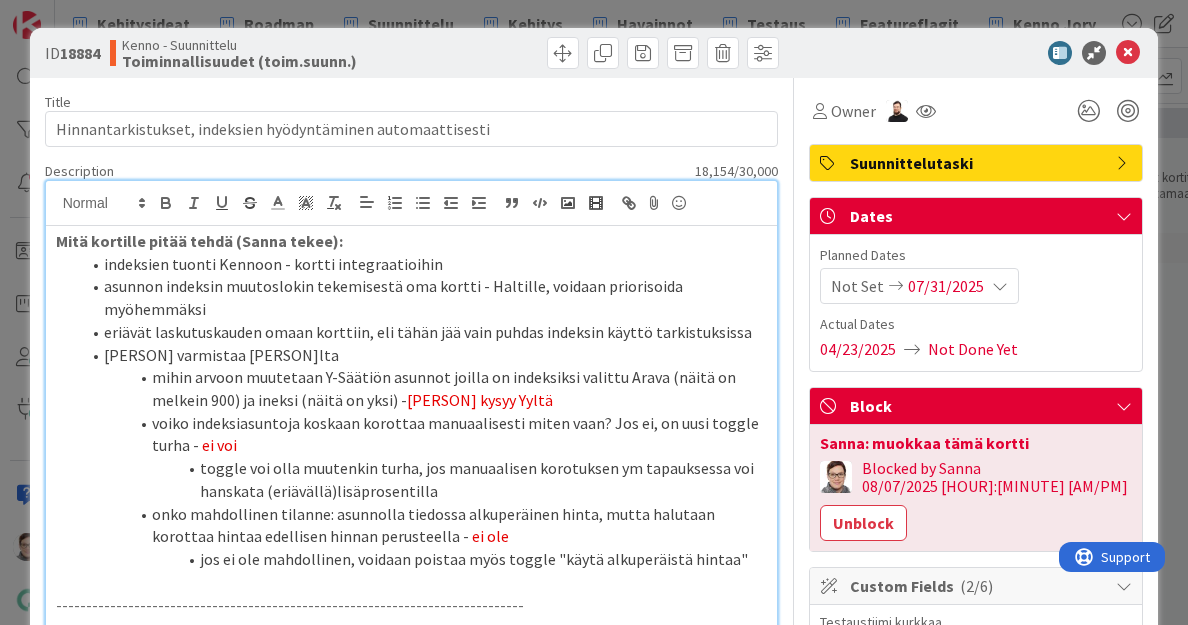 click on "mihin arvoon muutetaan Y-Säätiön asunnot joilla on indeksiksi valittu Arava (näitä on melkein 900) ja ineksi (näitä on yksi) -  Nina kysyy Yyltä" at bounding box center (424, 388) 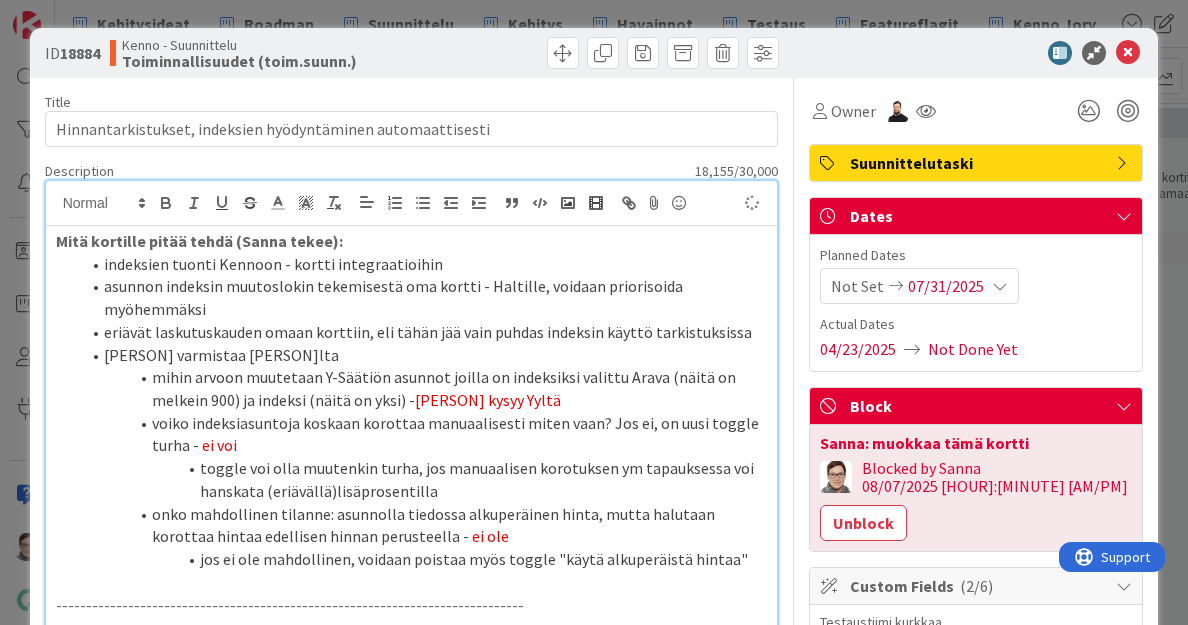 click on "mihin arvoon muutetaan Y-Säätiön asunnot joilla on indeksiksi valittu Arava (näitä on melkein 900) ja indeksi (näitä on yksi) -  Nina kysyy Yyltä" at bounding box center [424, 388] 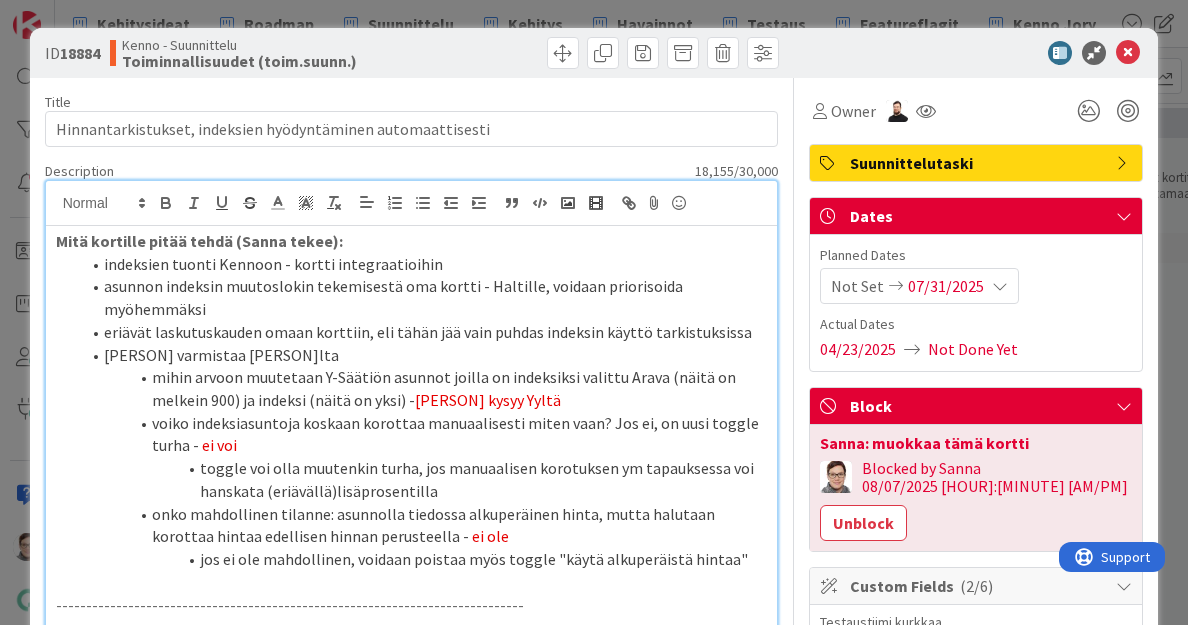 click on "mihin arvoon muutetaan Y-Säätiön asunnot joilla on indeksiksi valittu Arava (näitä on melkein 900) ja indeksi (näitä on yksi) -  Nina kysyy Yyltä" at bounding box center [424, 388] 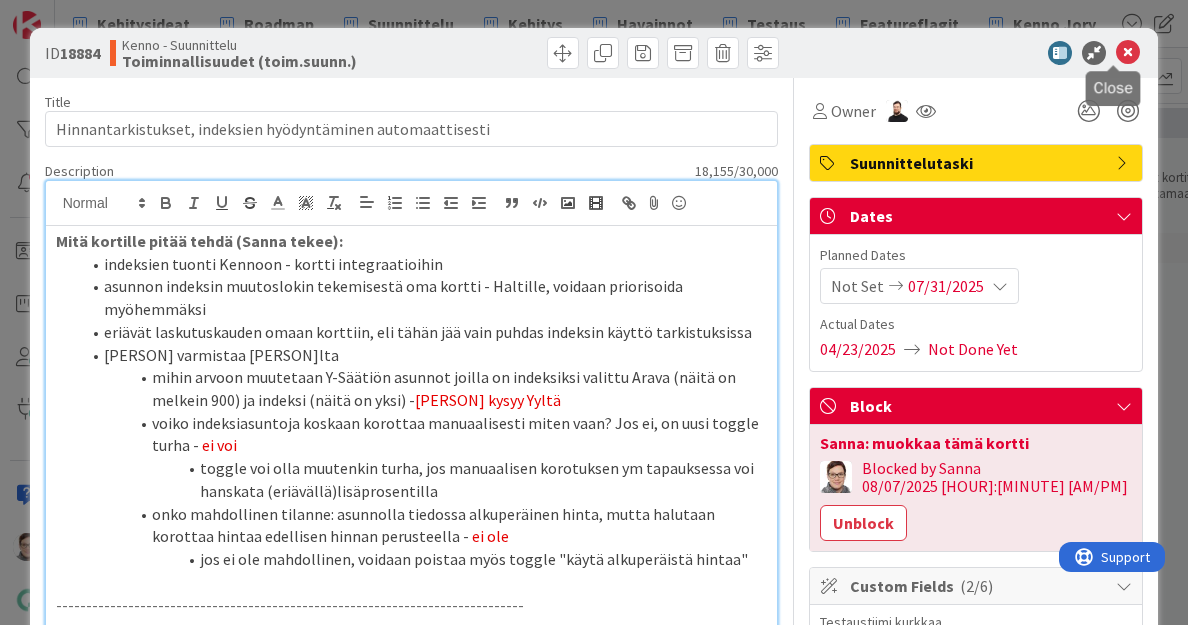 click at bounding box center [1128, 53] 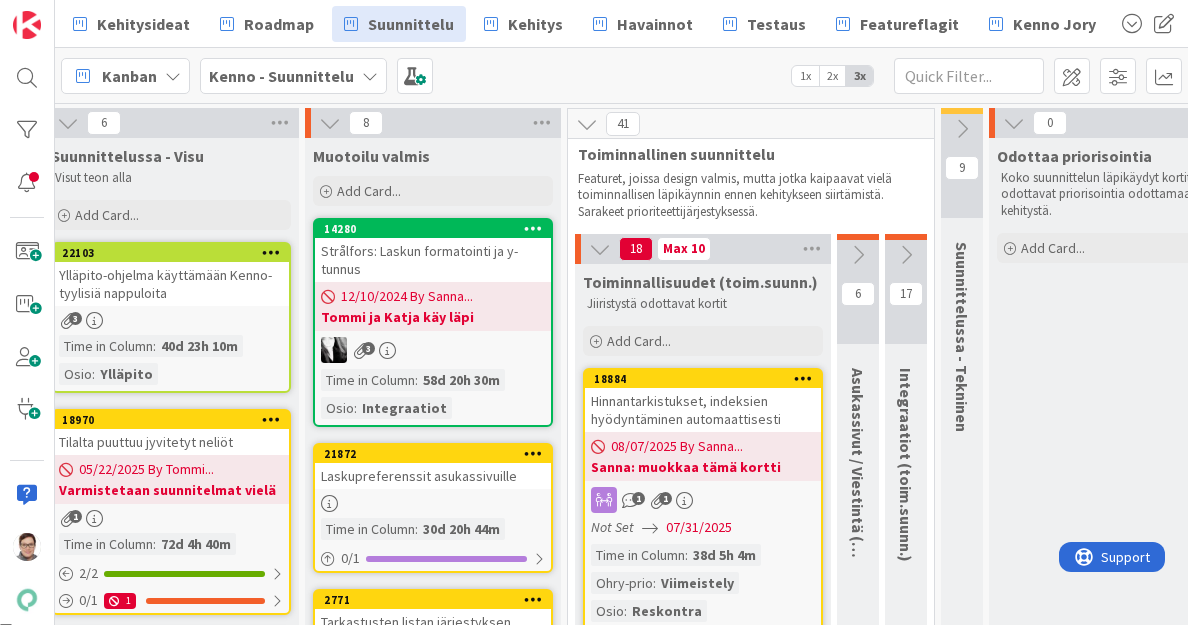 scroll, scrollTop: 44, scrollLeft: 543, axis: both 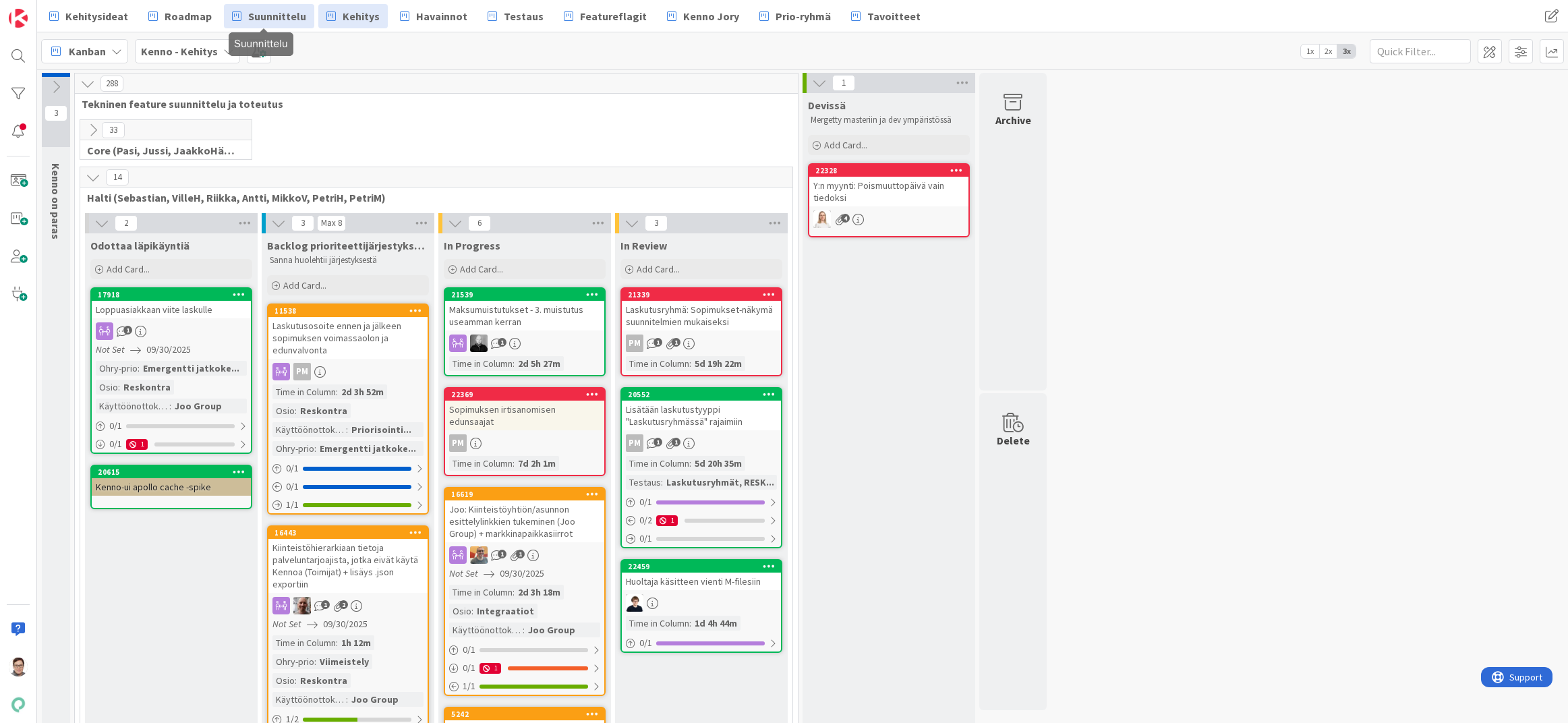 click on "Suunnittelu" at bounding box center (277, 16) 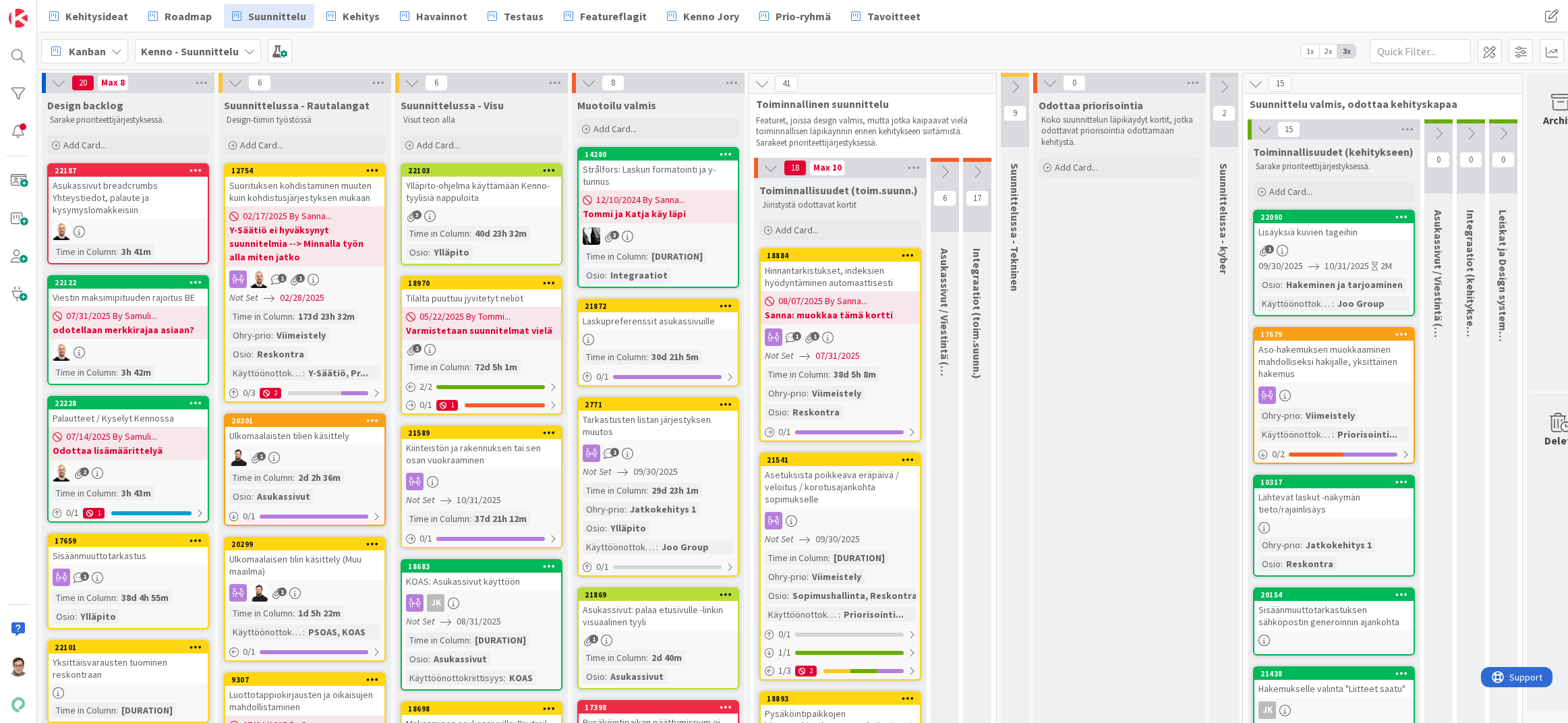 scroll, scrollTop: 0, scrollLeft: 0, axis: both 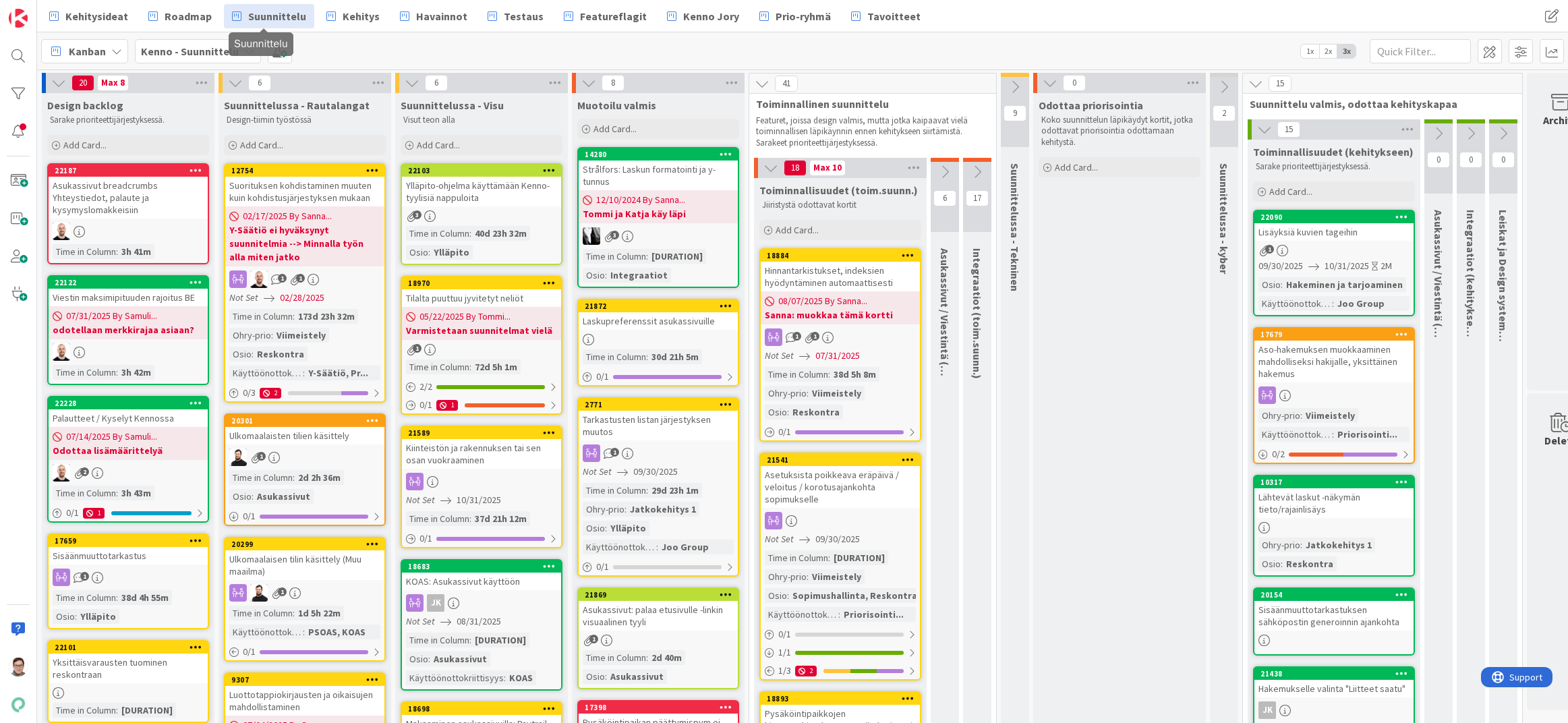 click on "Suunnittelu" at bounding box center (277, 16) 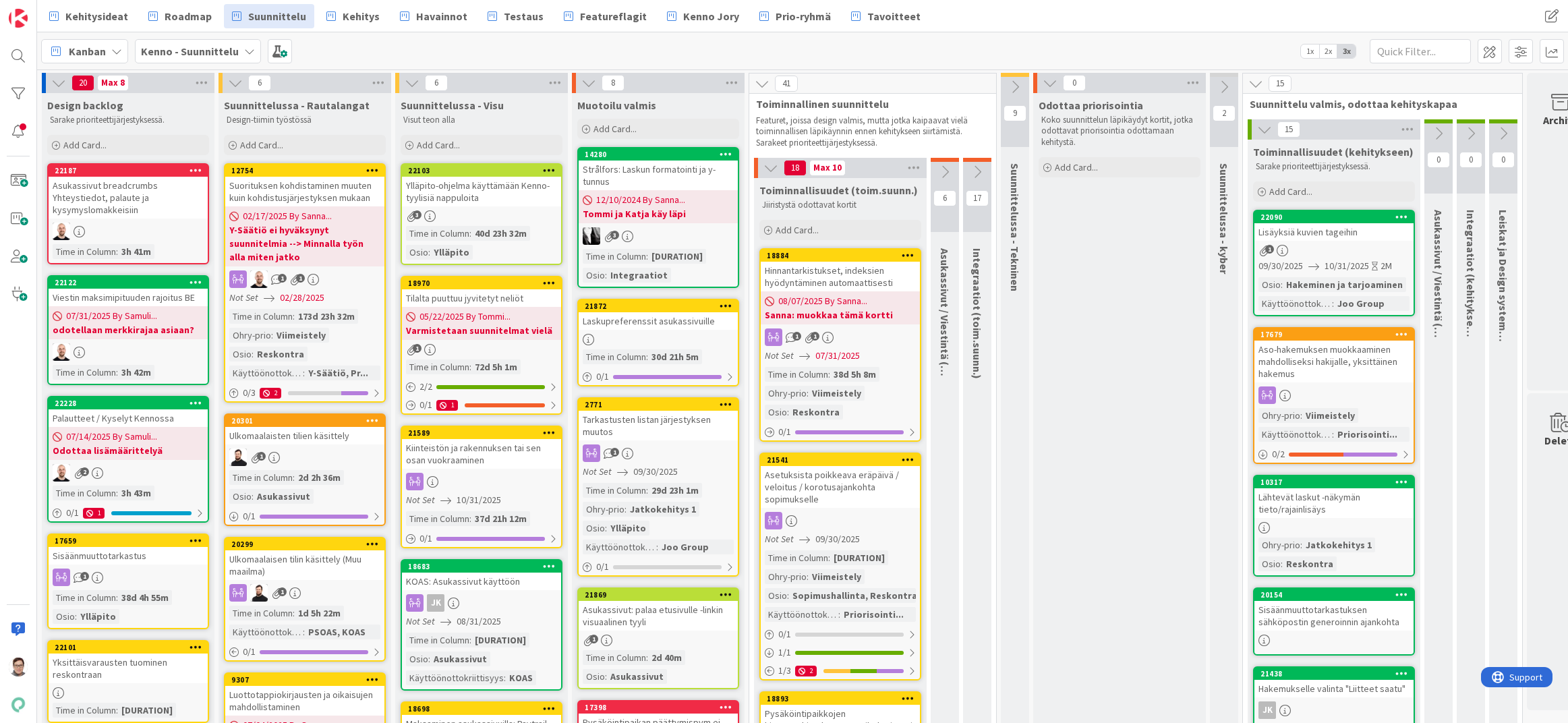 click on "Hinnantarkistukset, indeksien hyödyntäminen automaattisesti" at bounding box center (840, 277) 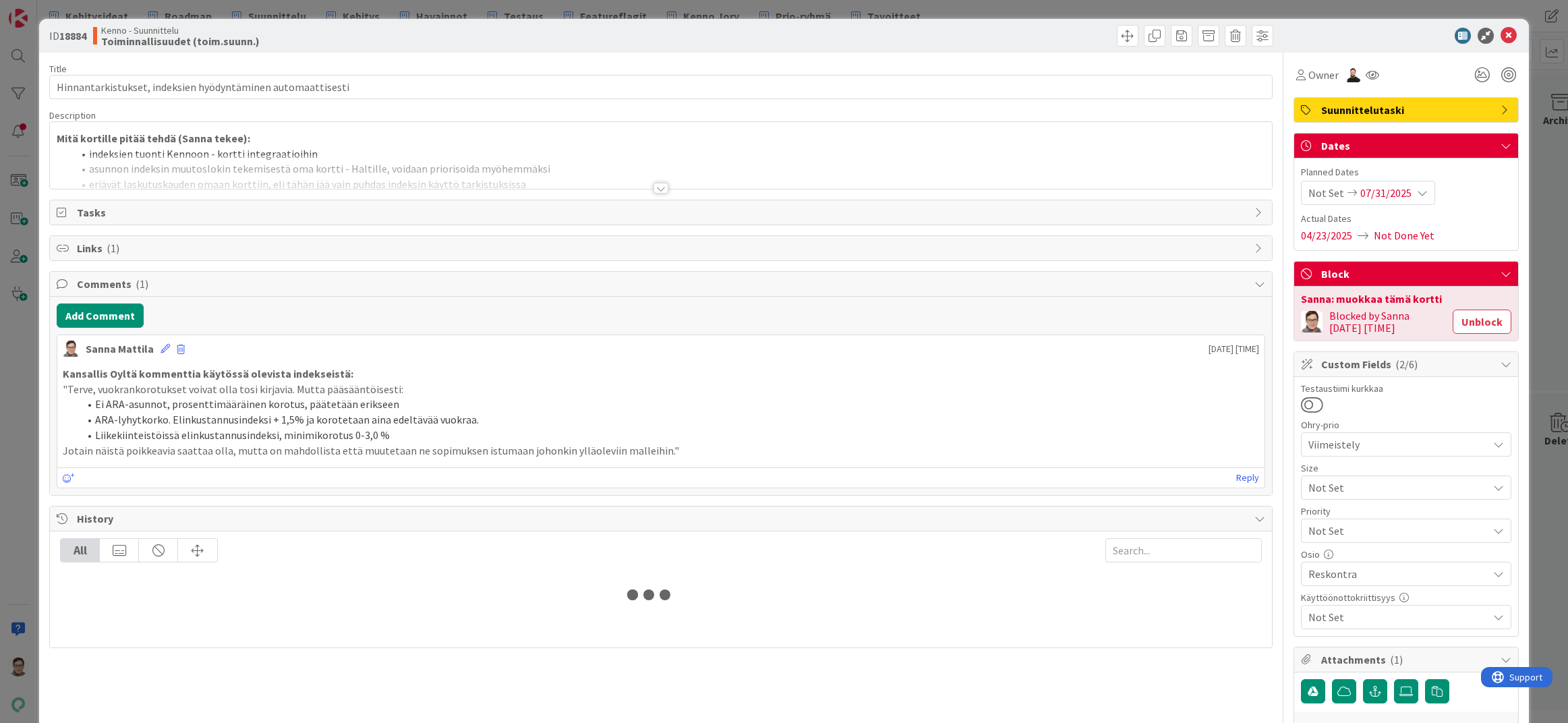 scroll, scrollTop: 0, scrollLeft: 0, axis: both 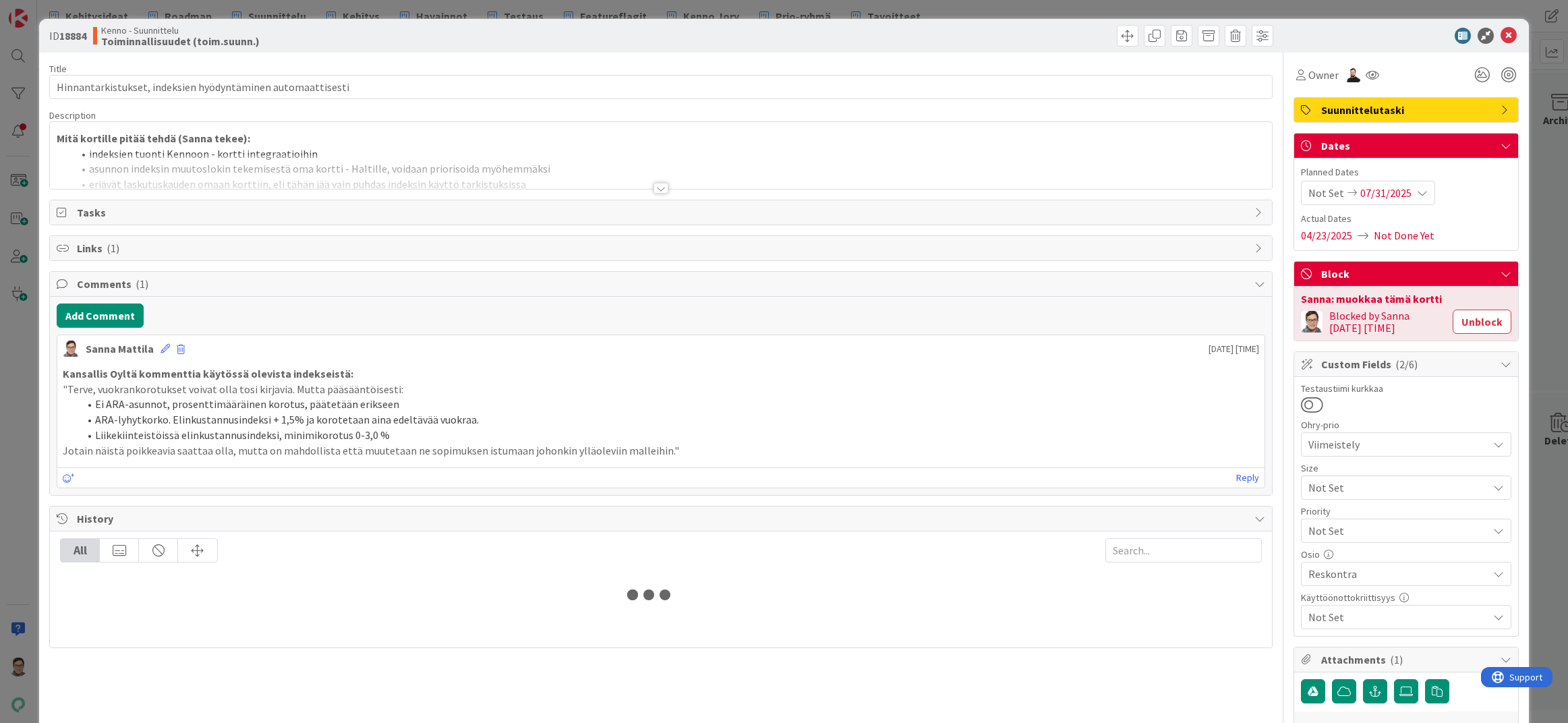 click at bounding box center [661, 188] 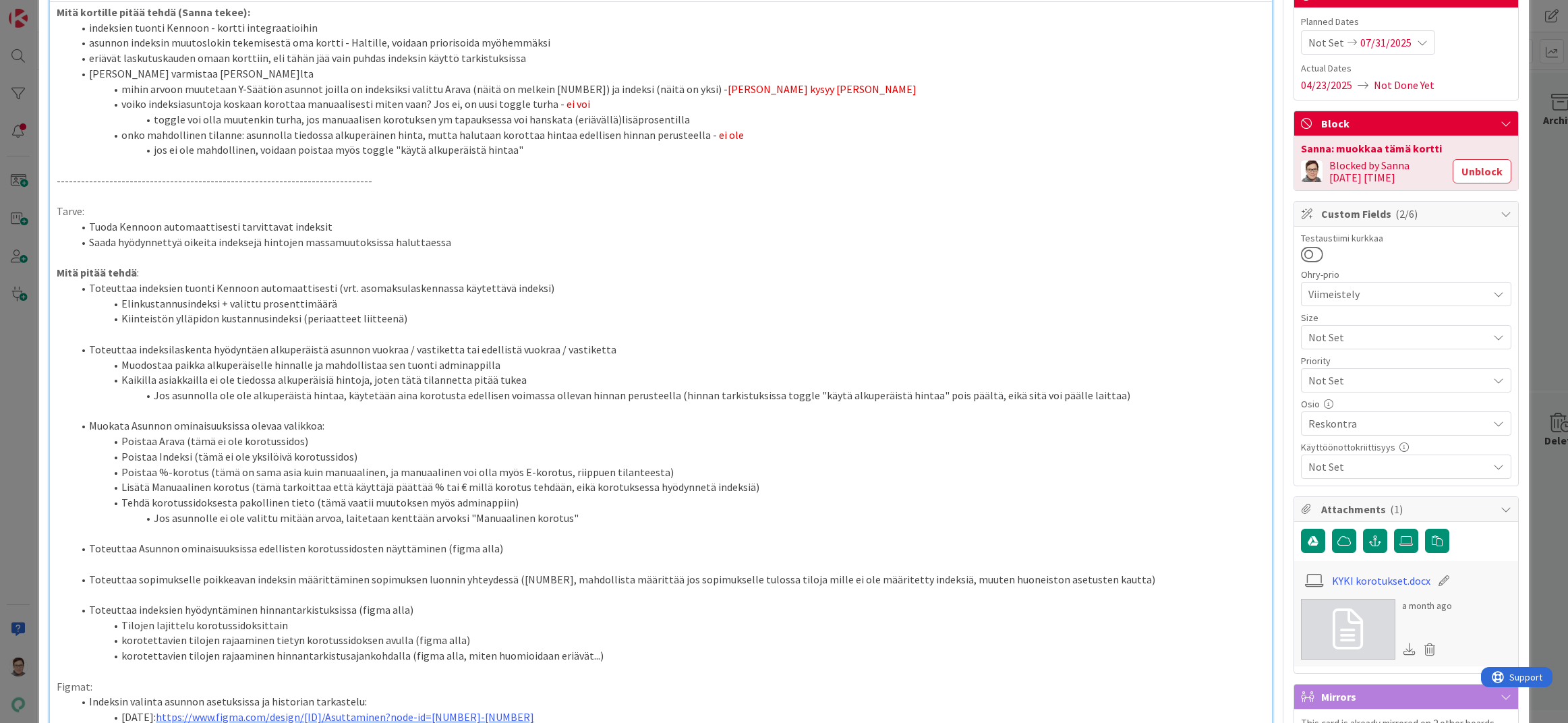 scroll, scrollTop: 270, scrollLeft: 0, axis: vertical 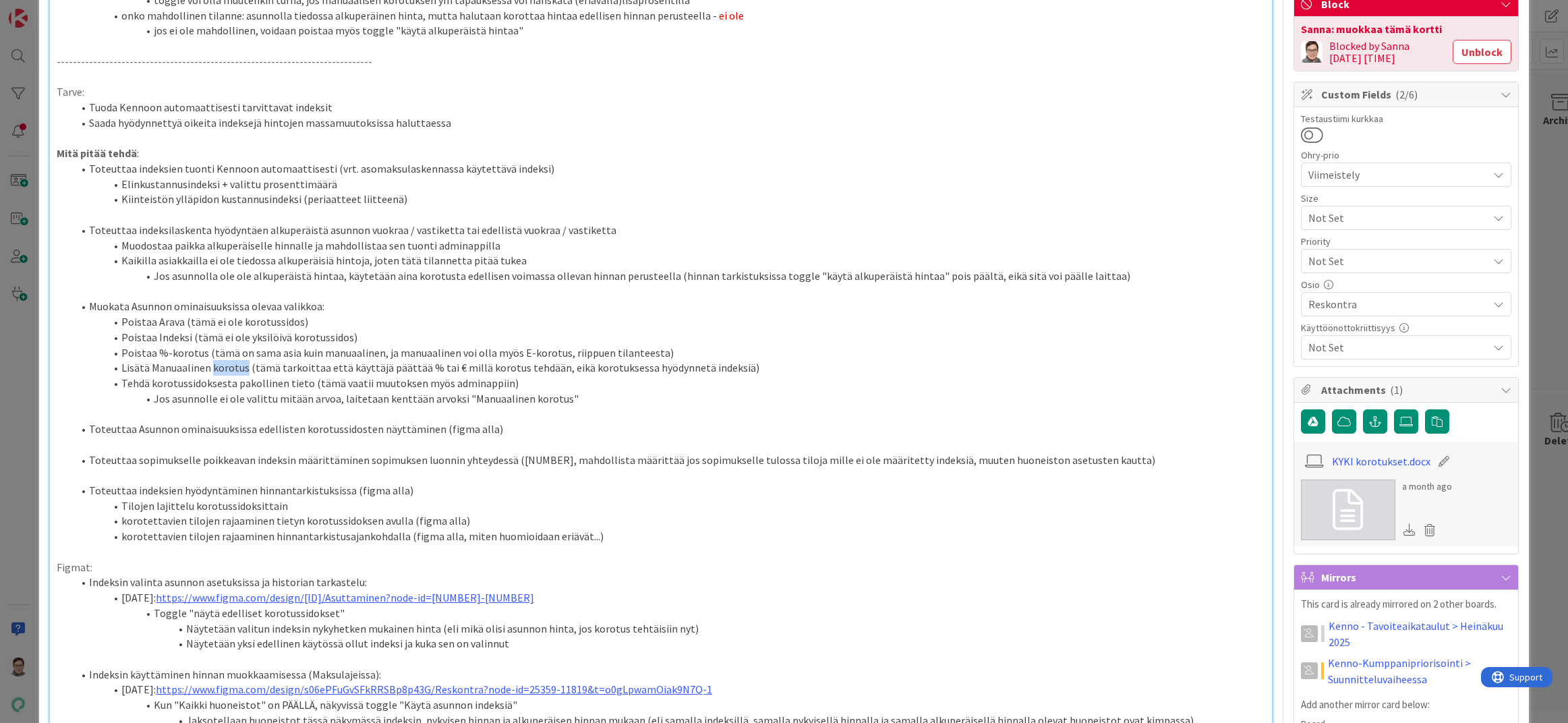 drag, startPoint x: 210, startPoint y: 366, endPoint x: 243, endPoint y: 370, distance: 33.24154 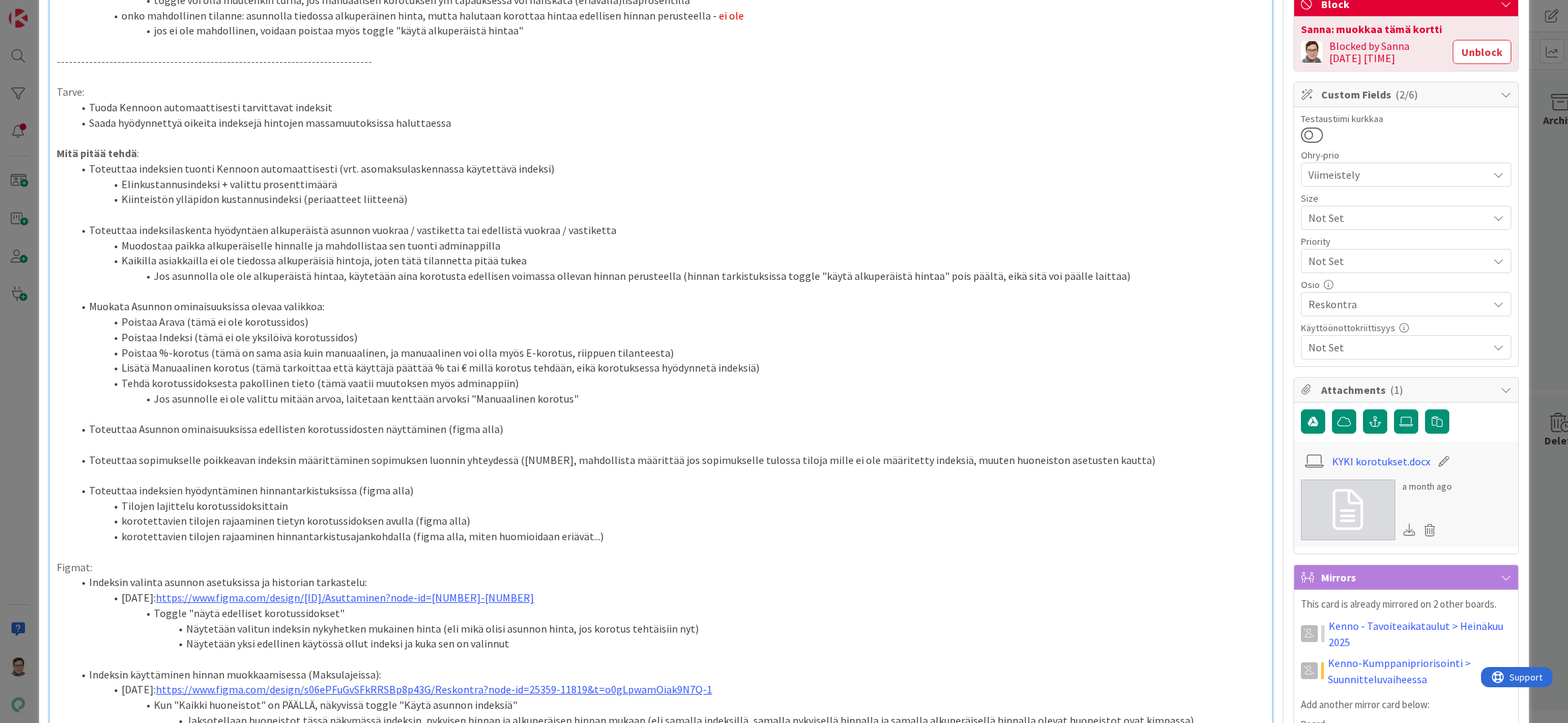 type 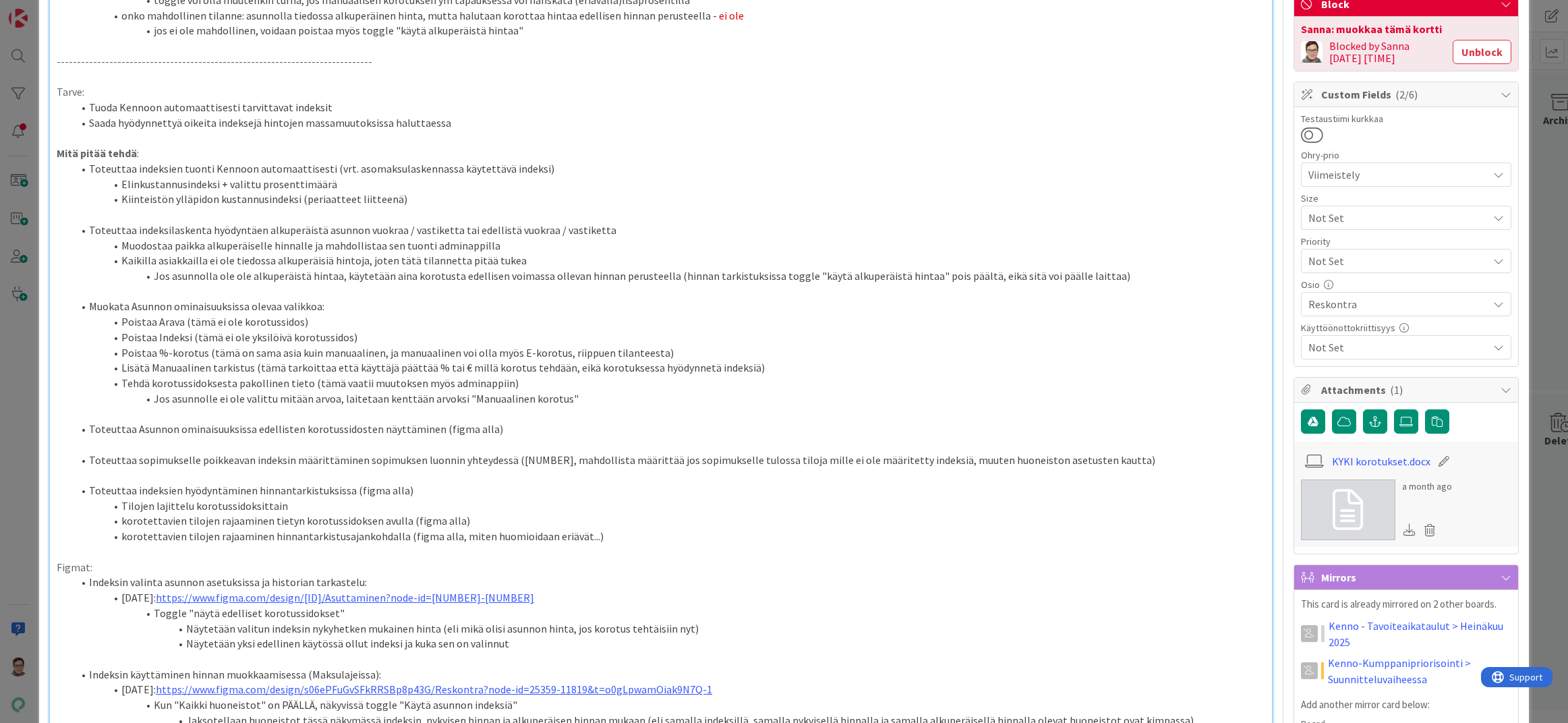 click on "ID  [NUMBER] Kenno - Suunnittelu Toiminnallisuudet (toim.suunn.) Title [NUMBER] / [NUMBER] Hinnantarkistukset, indeksien hyödyntäminen automaattisesti Description [NUMBER] / [NUMBER] [PERSON_NAME] [PERSON_NAME] joined  [NUMBER] m ago Mitä kortille pitää tehdä ([PERSON_NAME] tekee): indeksien tuonti Kennoon - kortti integraatioihin asunnon indeksin muutoslokin tekemisestä oma kortti - Haltille, voidaan priorisoida myöhemmäksi eriävät laskutuskauden omaan korttiin, eli tähän jää vain puhdas indeksin käyttö tarkistuksissa [PERSON_NAME] varmistaa [PERSON_NAME]lta mihin arvoon muutetaan Y-Säätiön asunnot joilla on indeksiksi valittu Arava (näitä on melkein [NUMBER]) ja indeksi (näitä on yksi) -  [PERSON_NAME] kysyy [PERSON_NAME]lta voiko indeksiasuntoja koskaan korottaa manuaalisesti miten vaan? Jos ei, on uusi toggle turha -   ei voi toggle voi olla muutenkin turha, jos manuaalisen korotuksen ym tapauksessa voi hanskata (eriävällä)lisäprosentilla   ei ole jos ei ole mahdollinen, voidaan poistaa myös toggle "käytä alkuperäistä hintaa" Tarve: Mitä pitää tehdä : ( [NUMBER]" at bounding box center (784, 362) 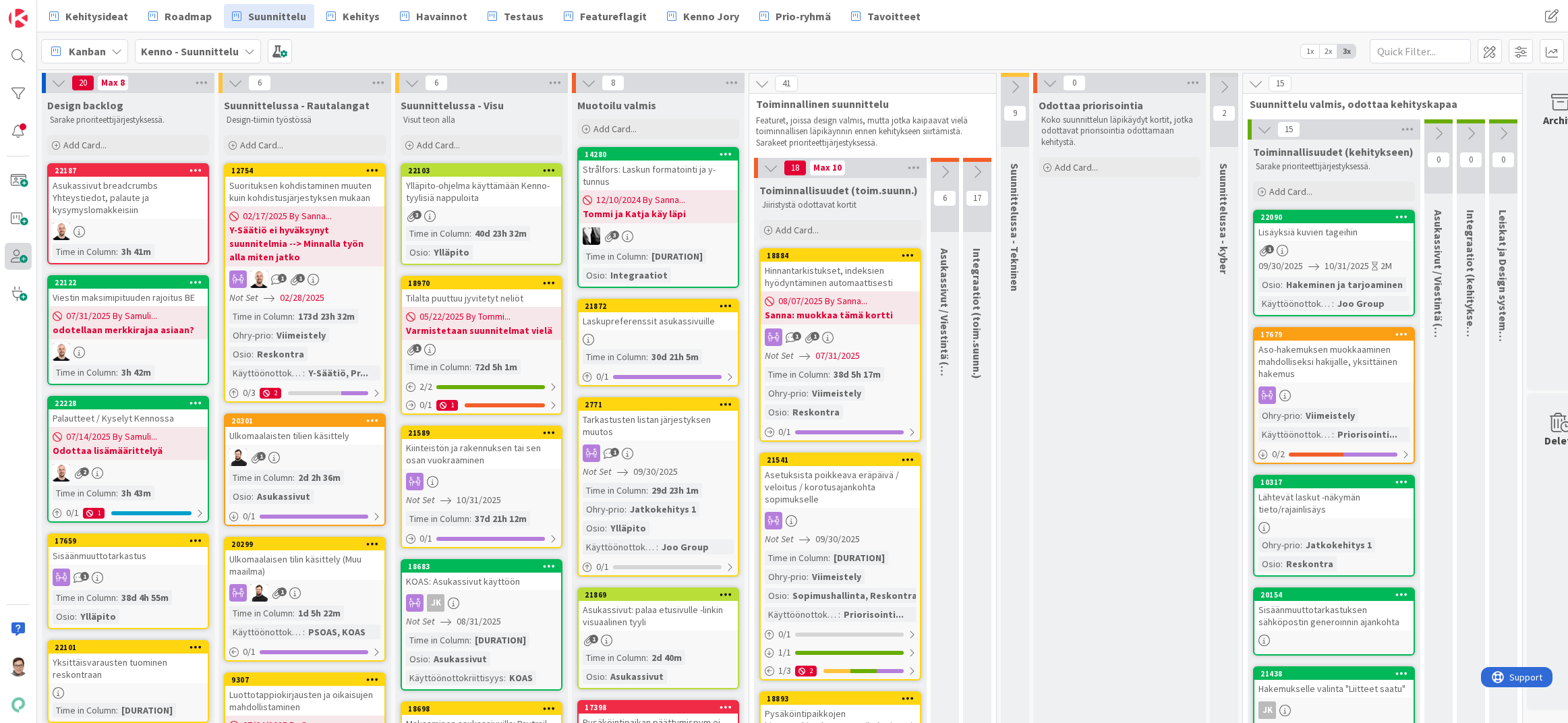 scroll, scrollTop: 0, scrollLeft: 0, axis: both 